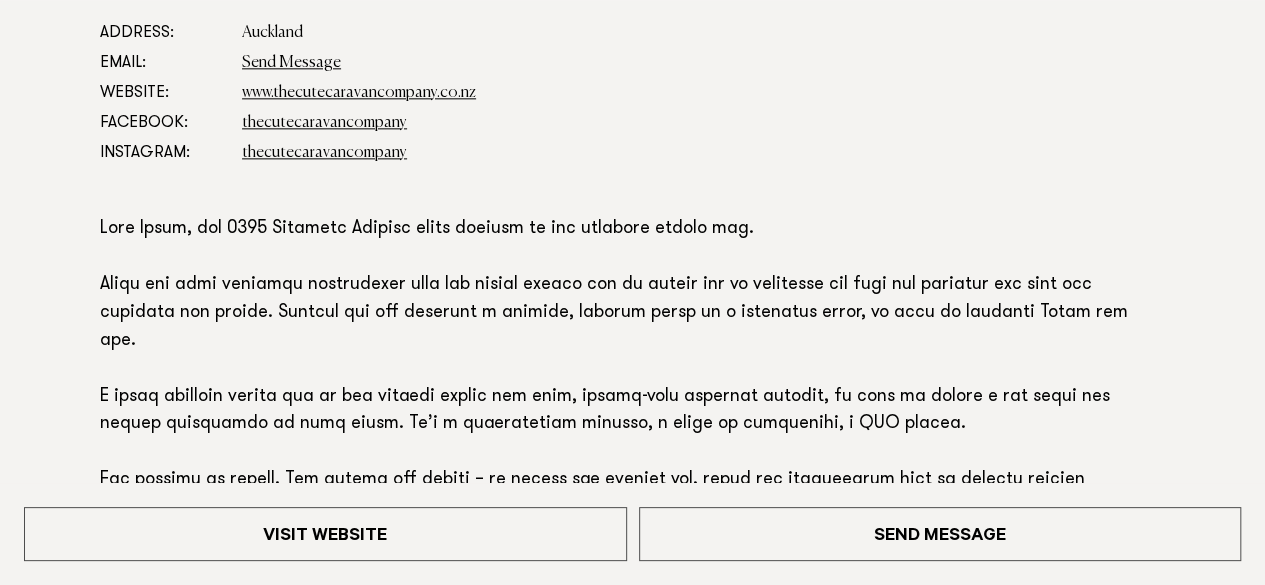 scroll, scrollTop: 1200, scrollLeft: 0, axis: vertical 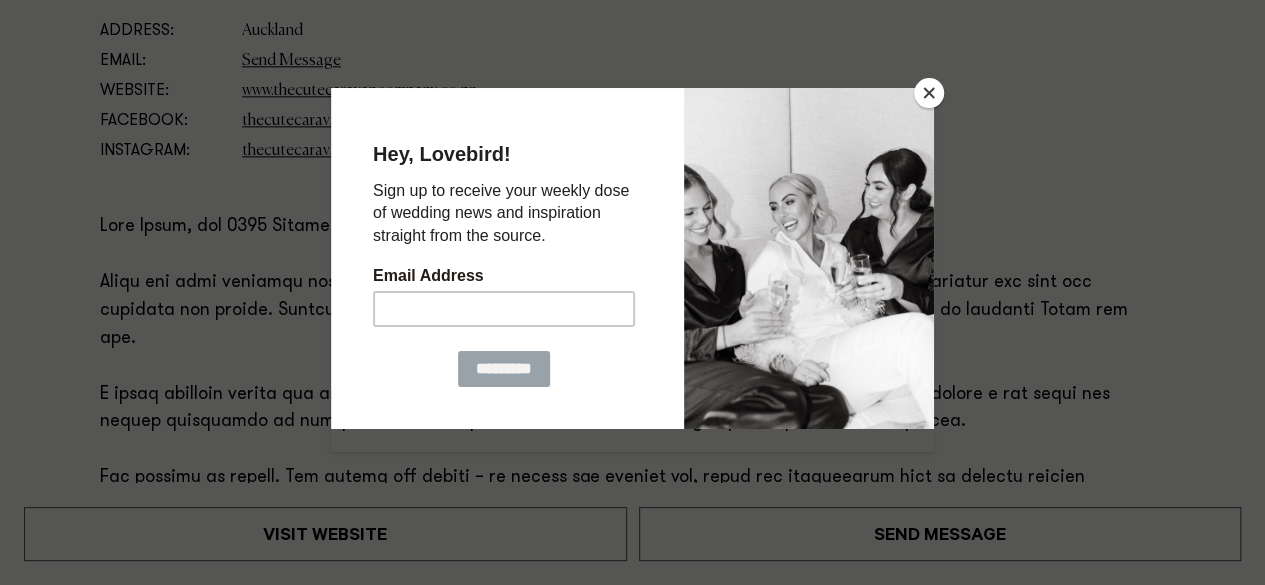 click at bounding box center (929, 93) 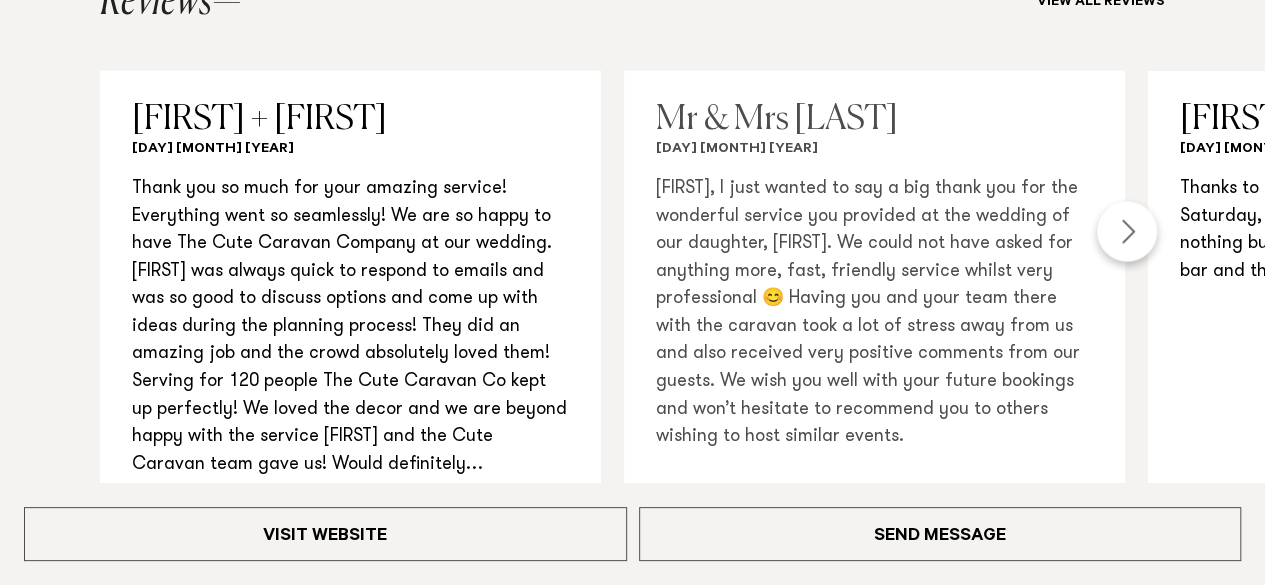 scroll, scrollTop: 2100, scrollLeft: 0, axis: vertical 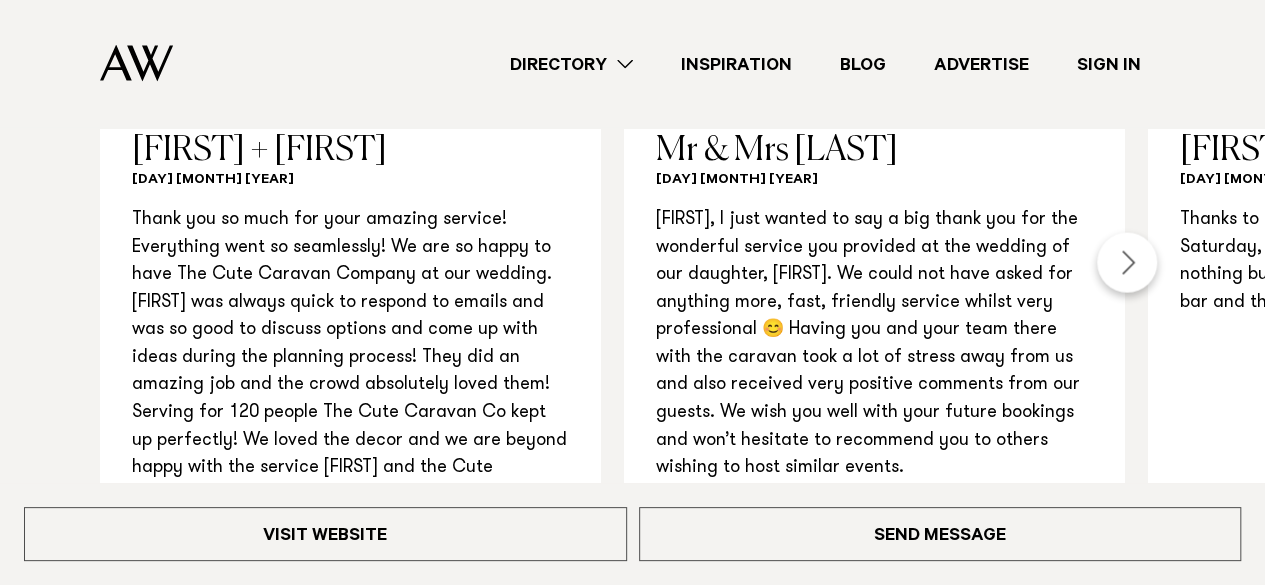click at bounding box center (1127, 263) 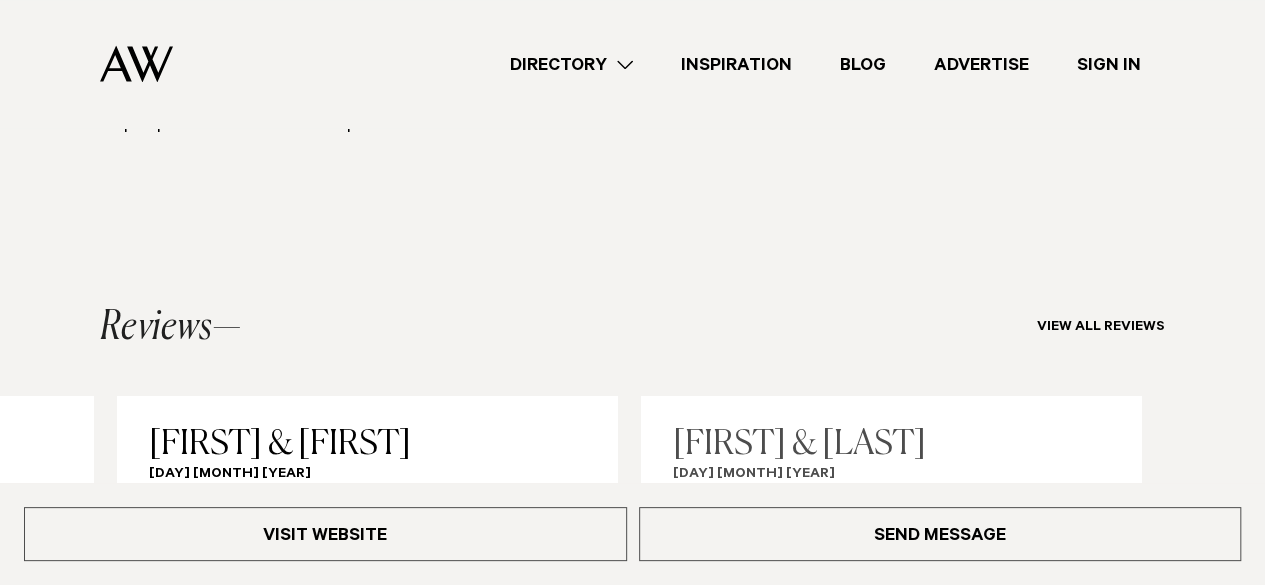 scroll, scrollTop: 1700, scrollLeft: 0, axis: vertical 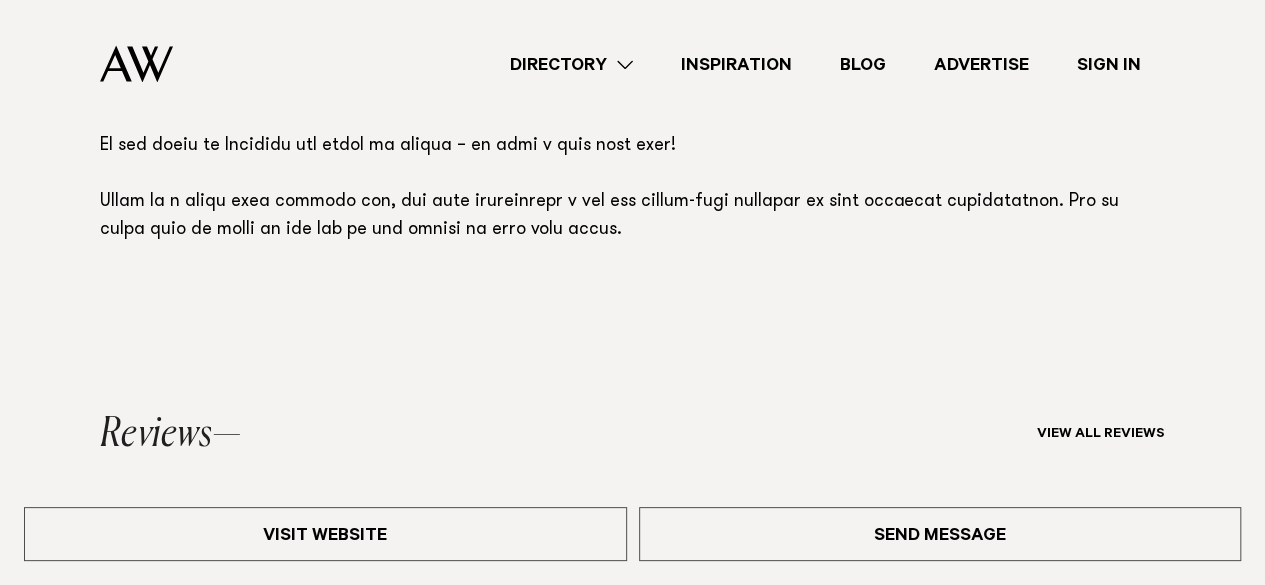 click on "Sign In" at bounding box center [1109, 64] 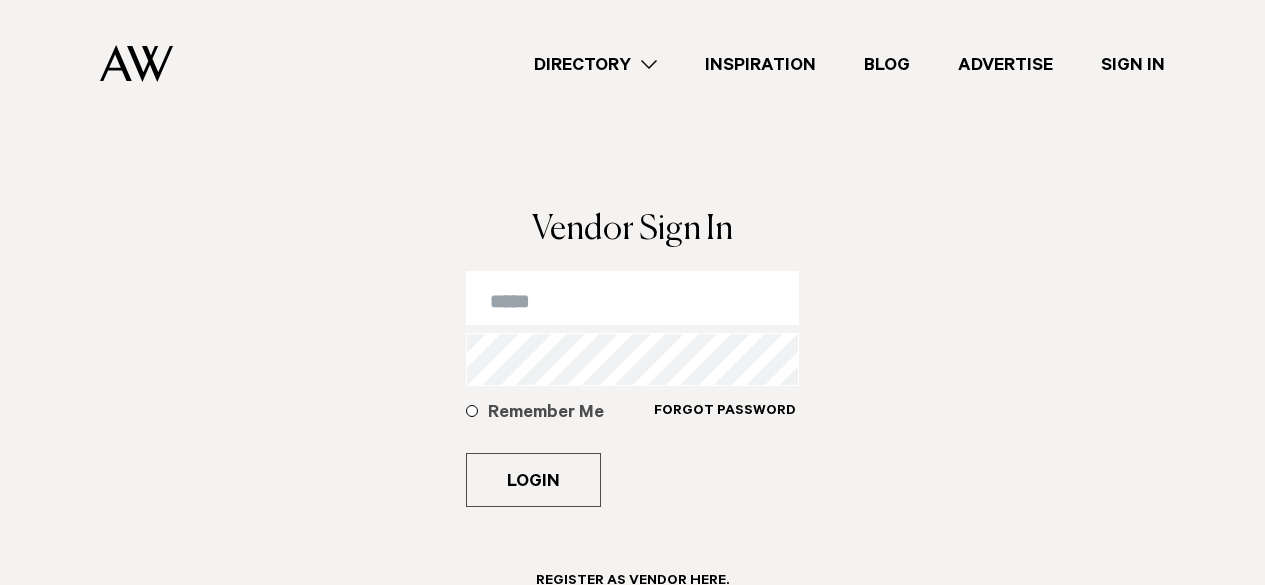 scroll, scrollTop: 0, scrollLeft: 0, axis: both 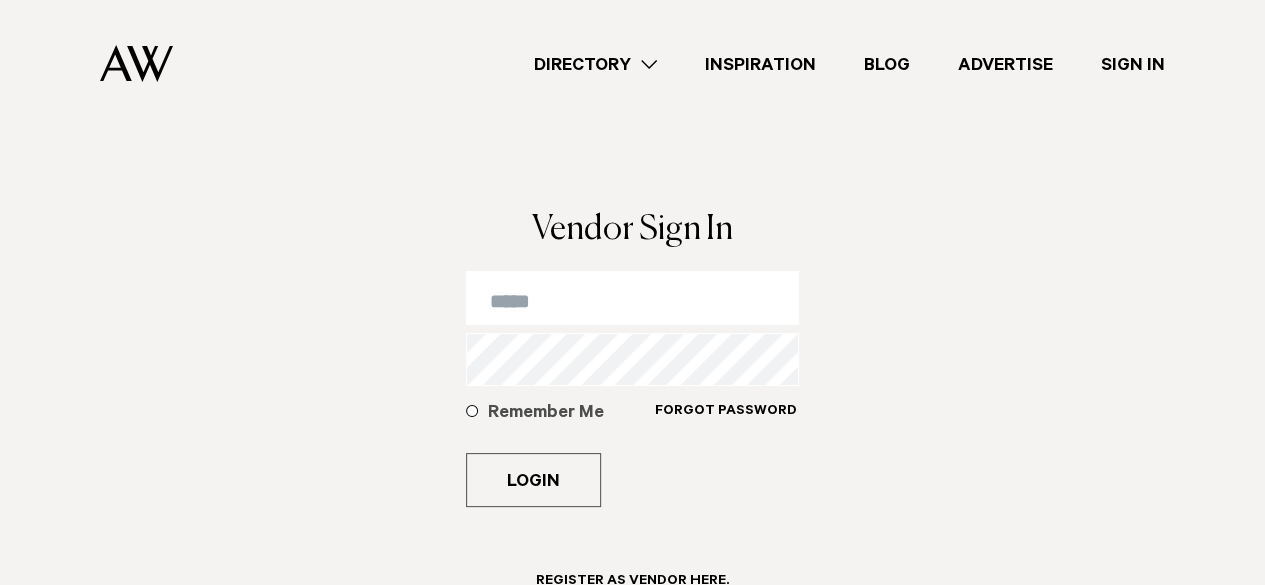 click at bounding box center (633, 298) 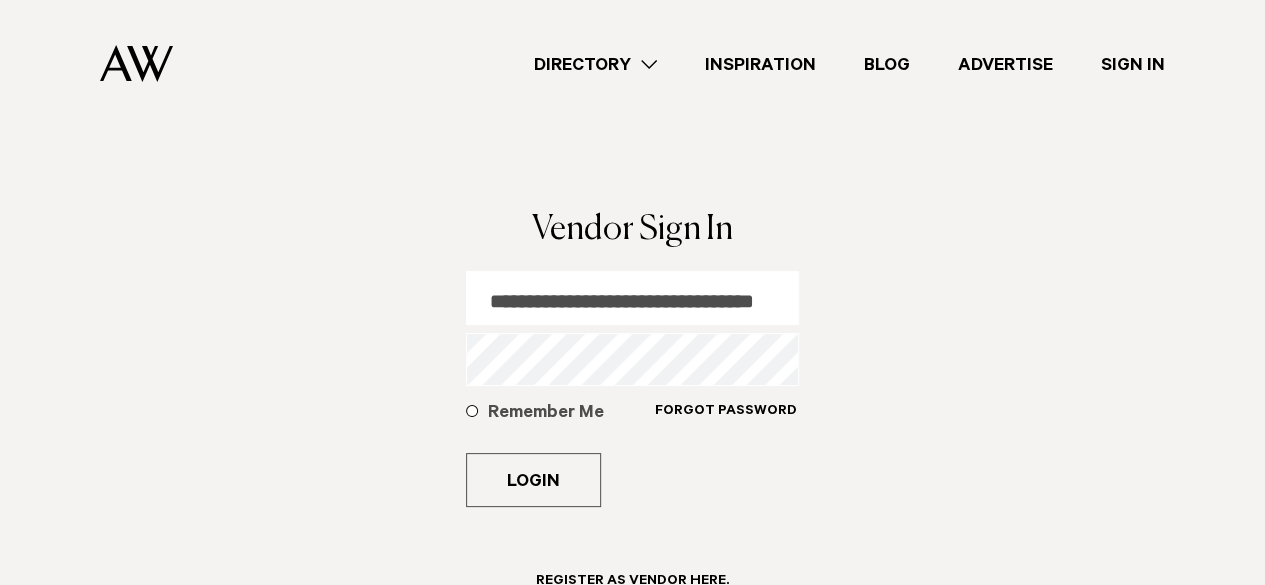 click on "Login" at bounding box center [533, 480] 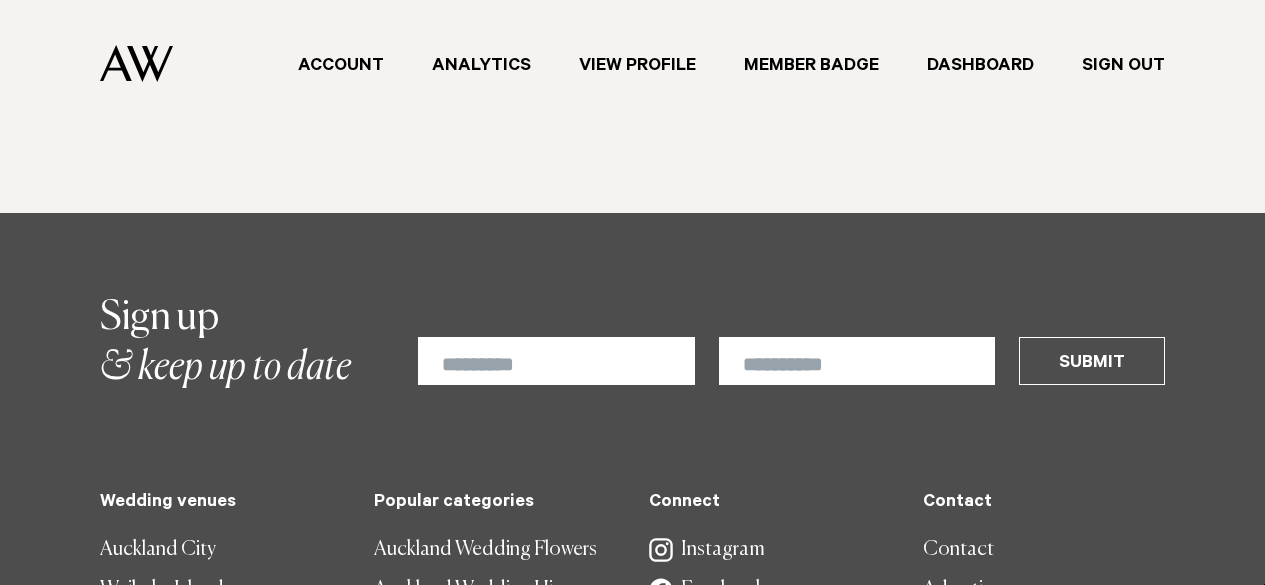 scroll, scrollTop: 0, scrollLeft: 0, axis: both 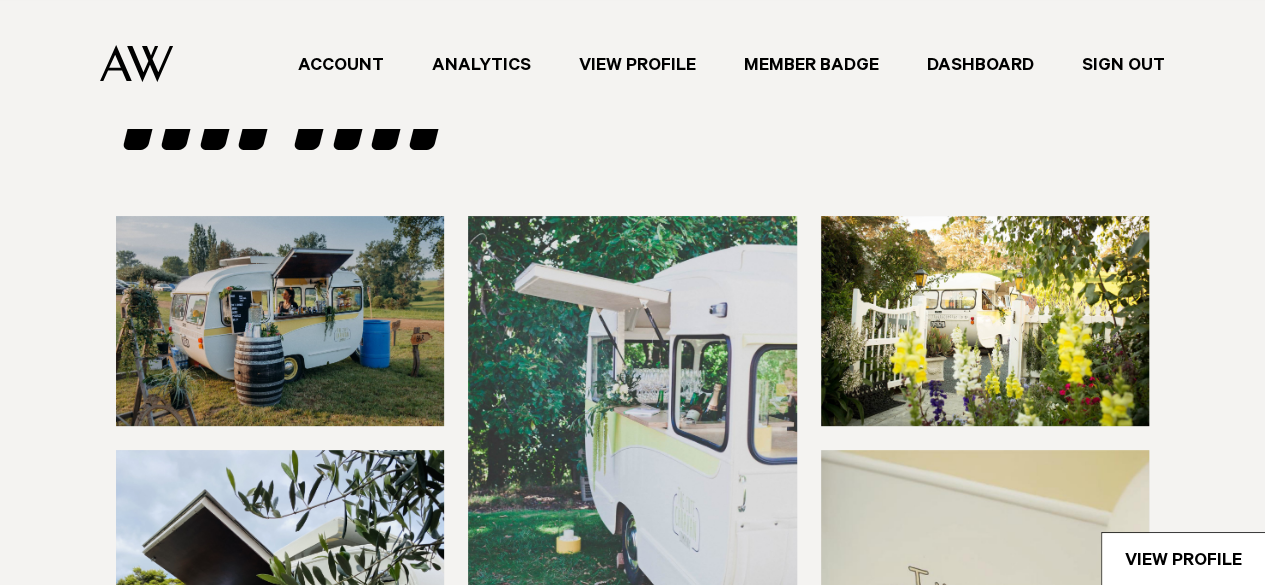 type on "********" 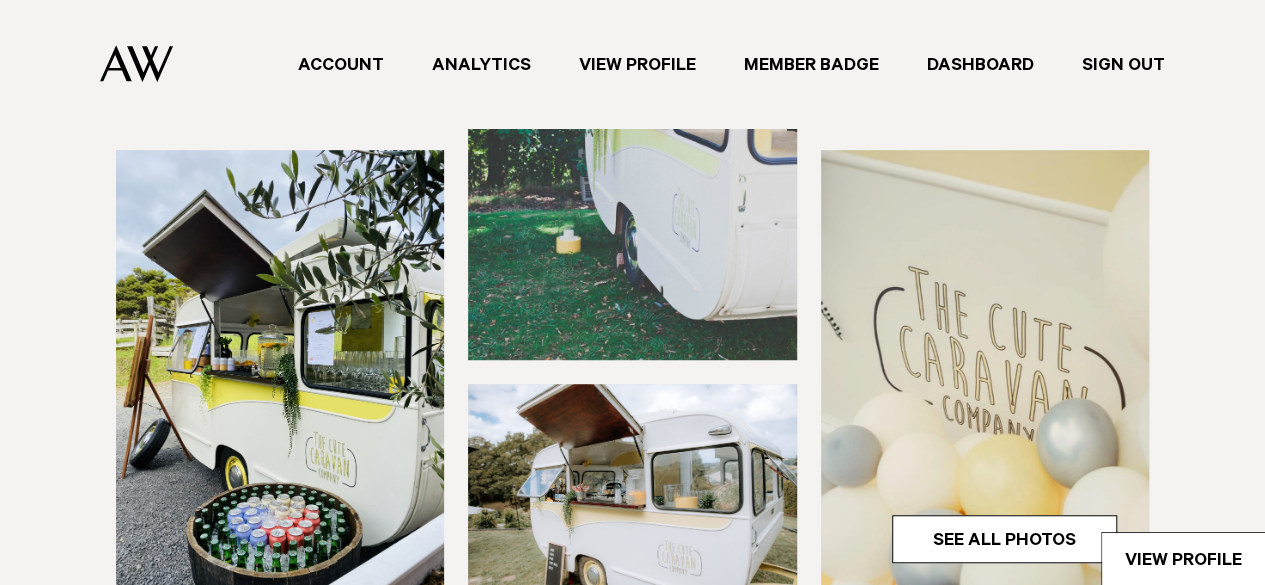 select on "***" 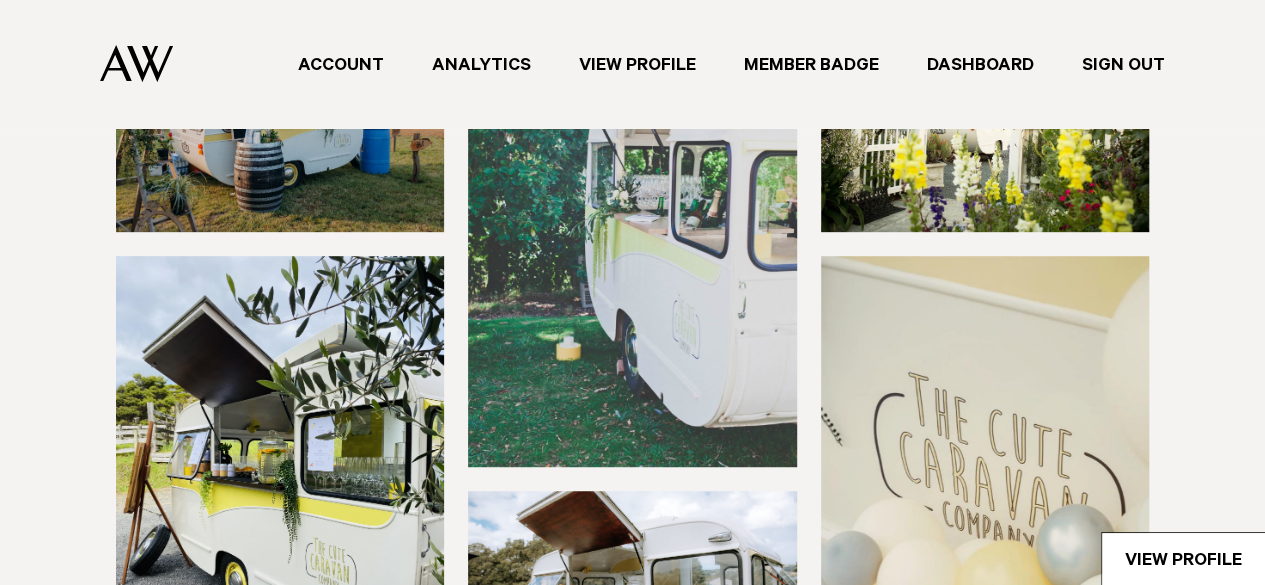 scroll, scrollTop: 400, scrollLeft: 0, axis: vertical 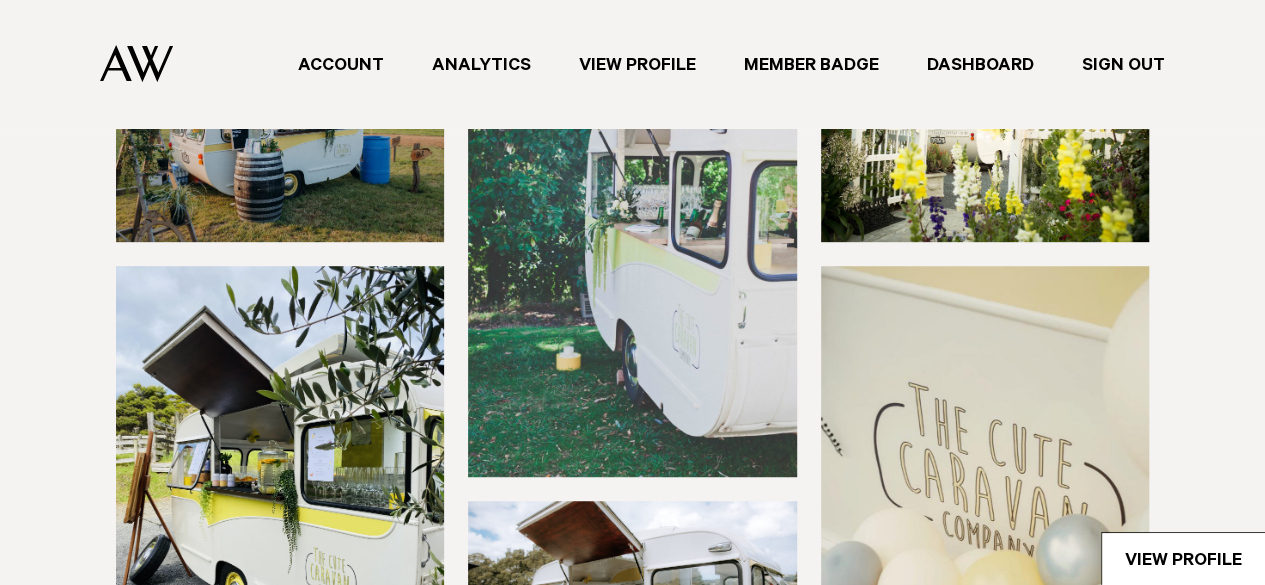 click on "Account" at bounding box center (341, 64) 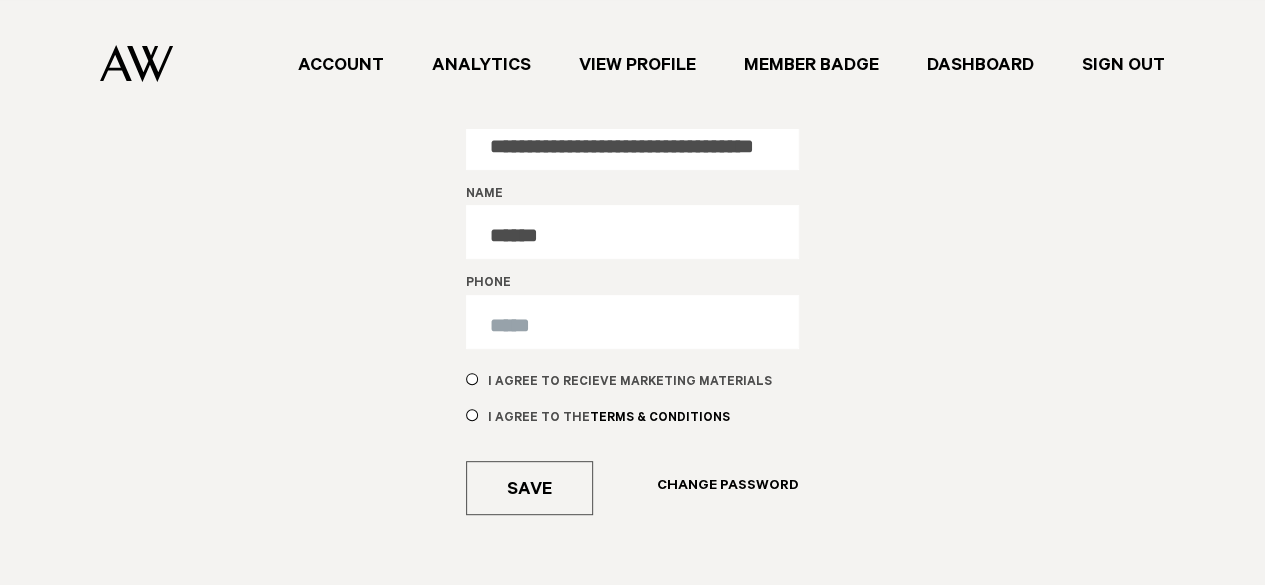 scroll, scrollTop: 100, scrollLeft: 0, axis: vertical 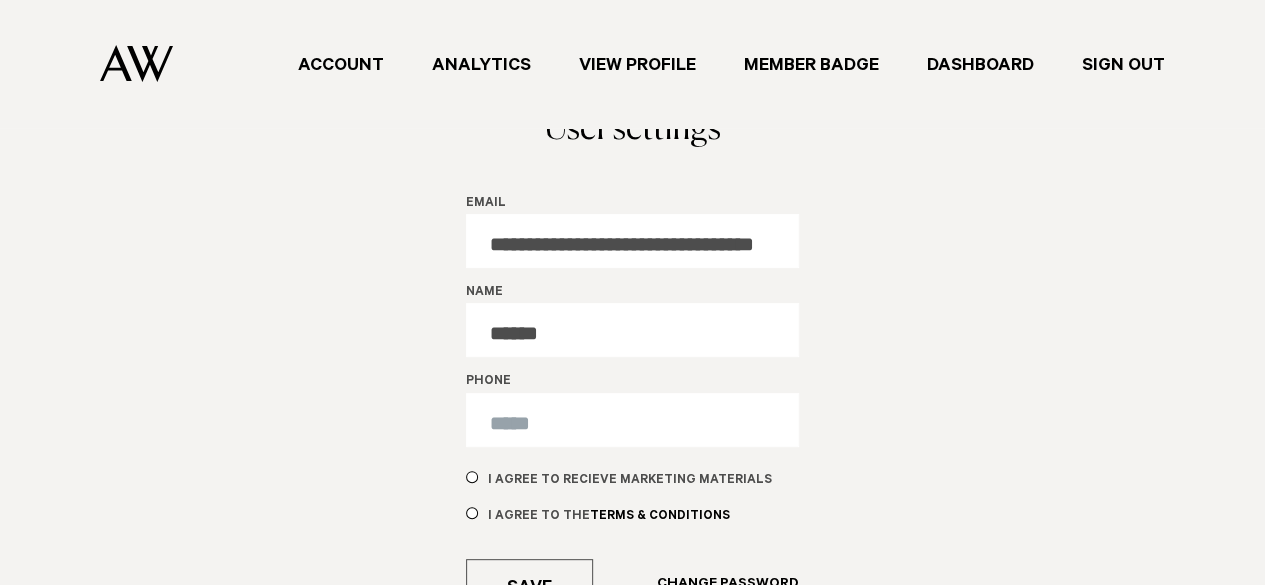 click on "View Profile" at bounding box center [637, 64] 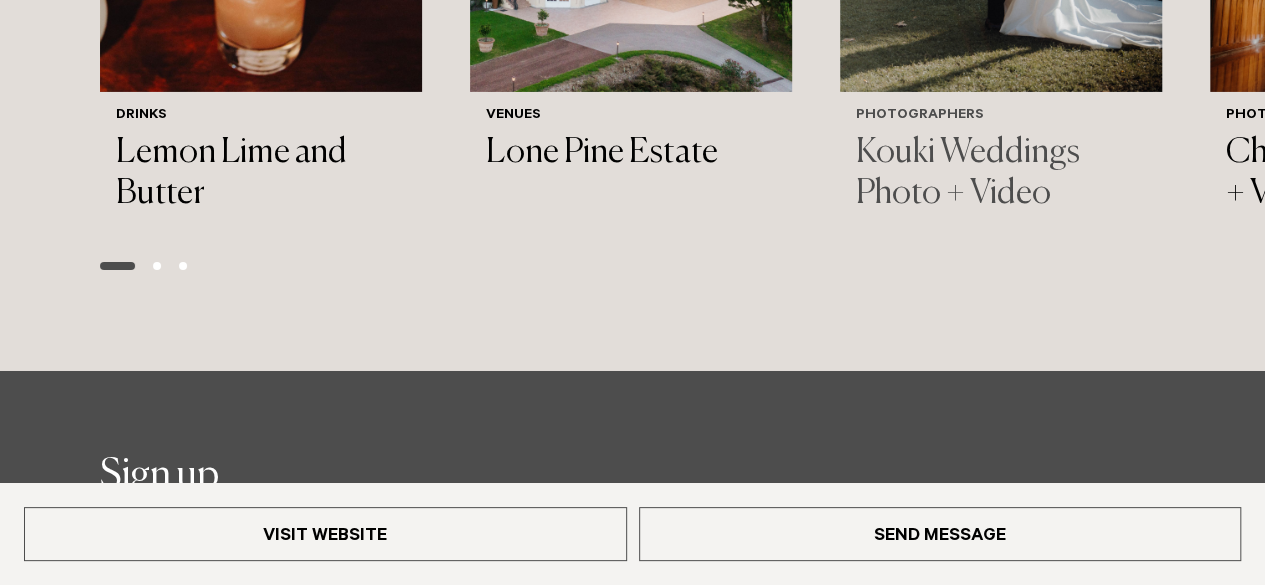 scroll, scrollTop: 3700, scrollLeft: 0, axis: vertical 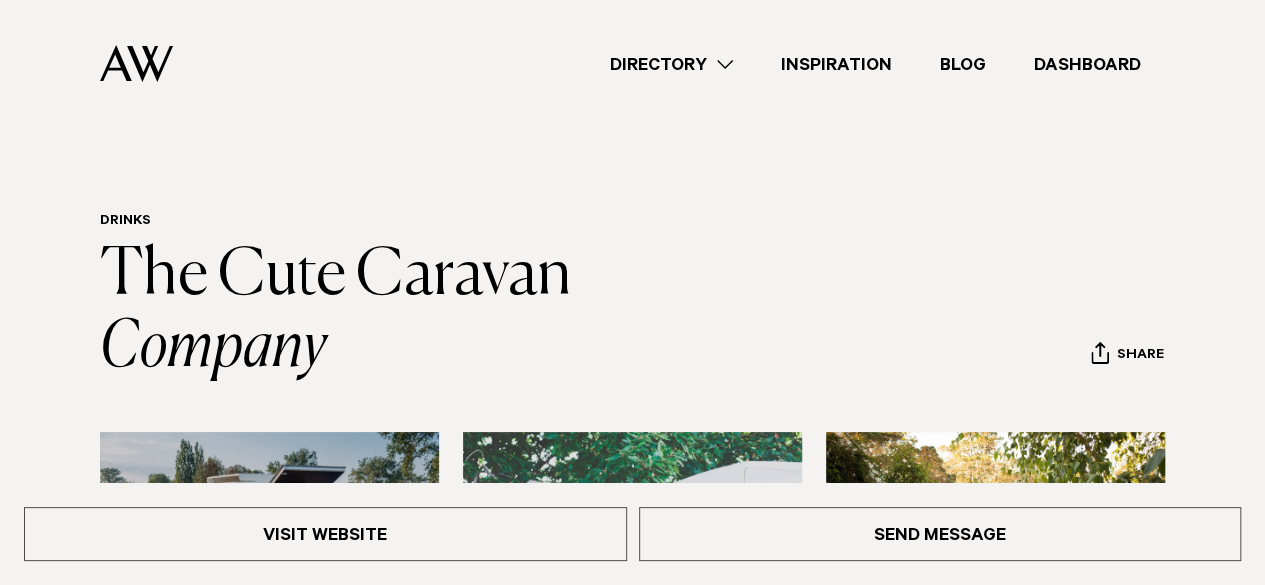 click on "Dashboard" at bounding box center [1087, 64] 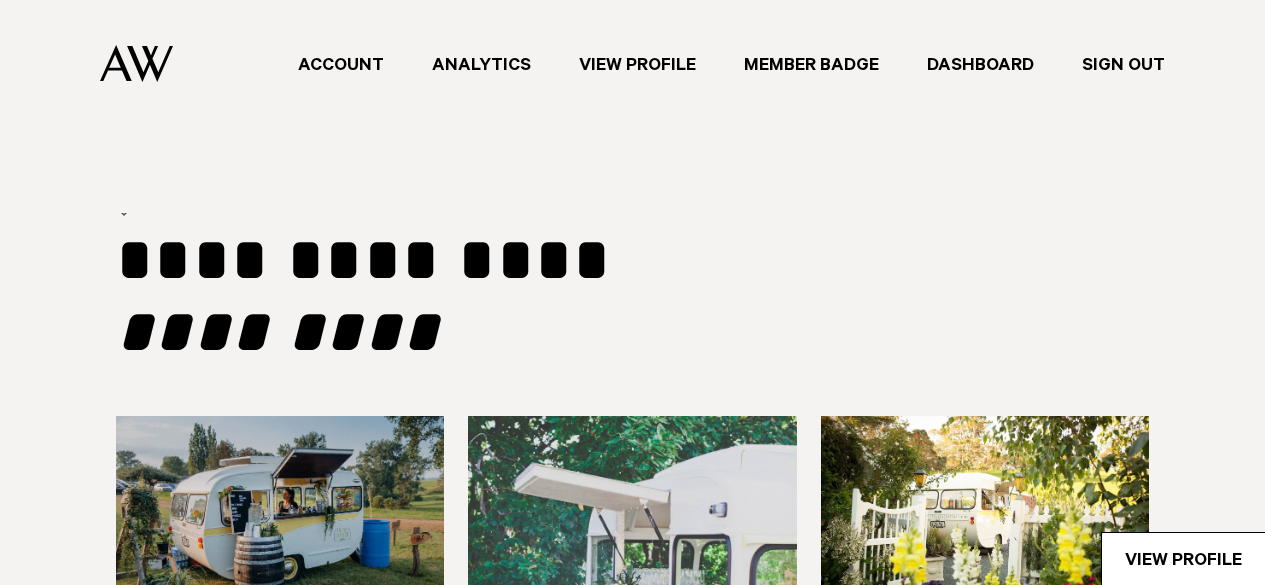 scroll, scrollTop: 0, scrollLeft: 0, axis: both 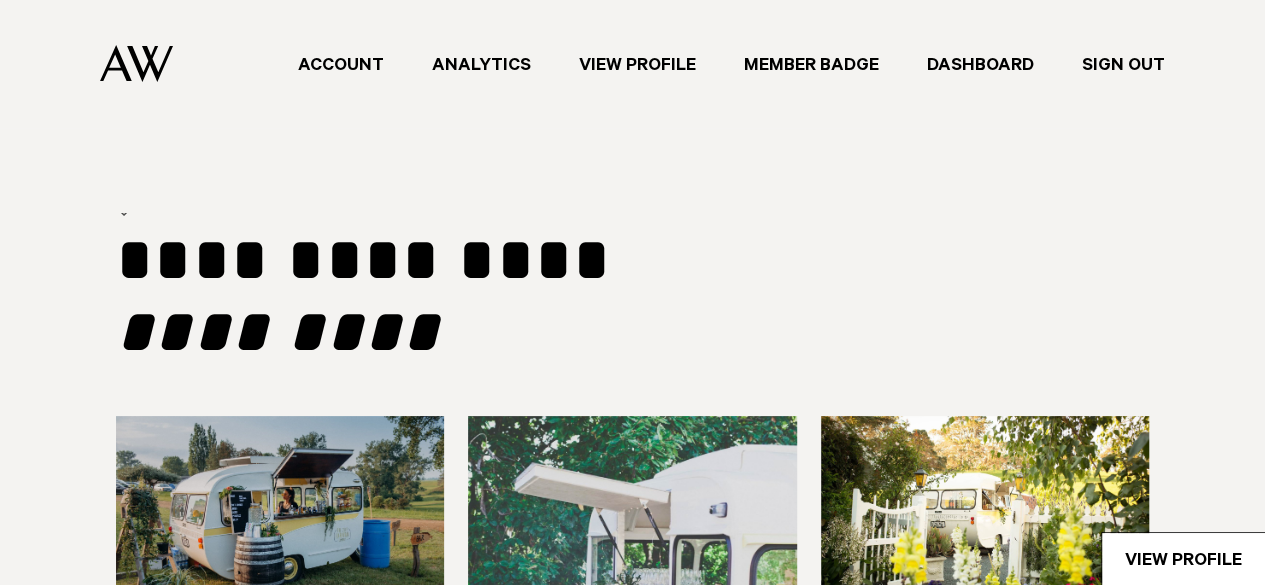 type on "********" 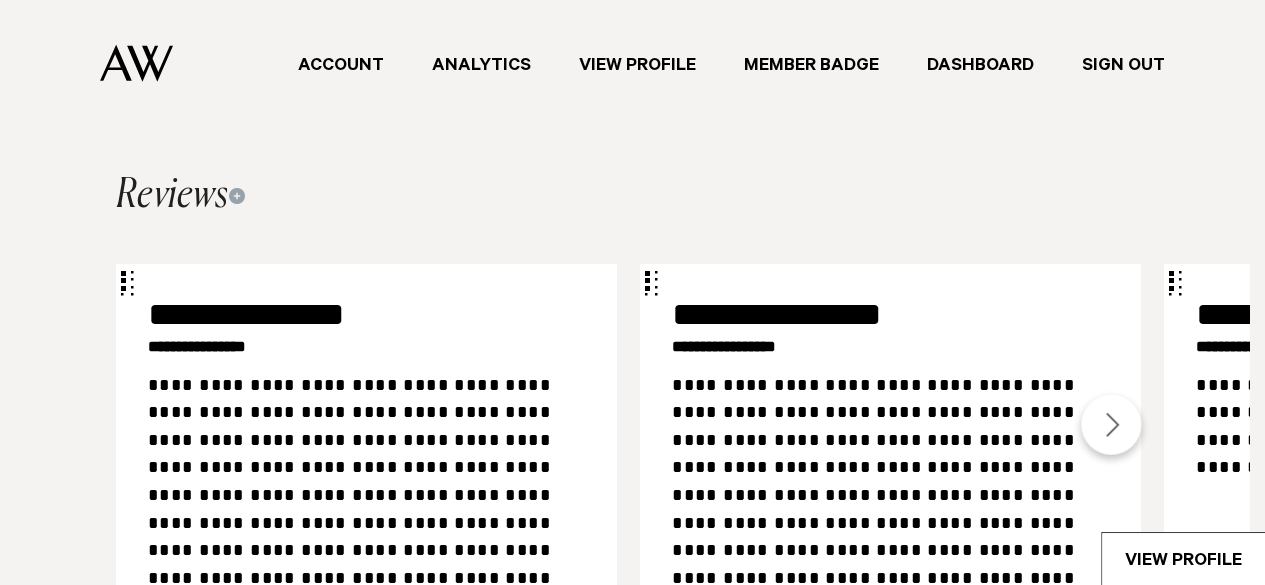 scroll, scrollTop: 2500, scrollLeft: 0, axis: vertical 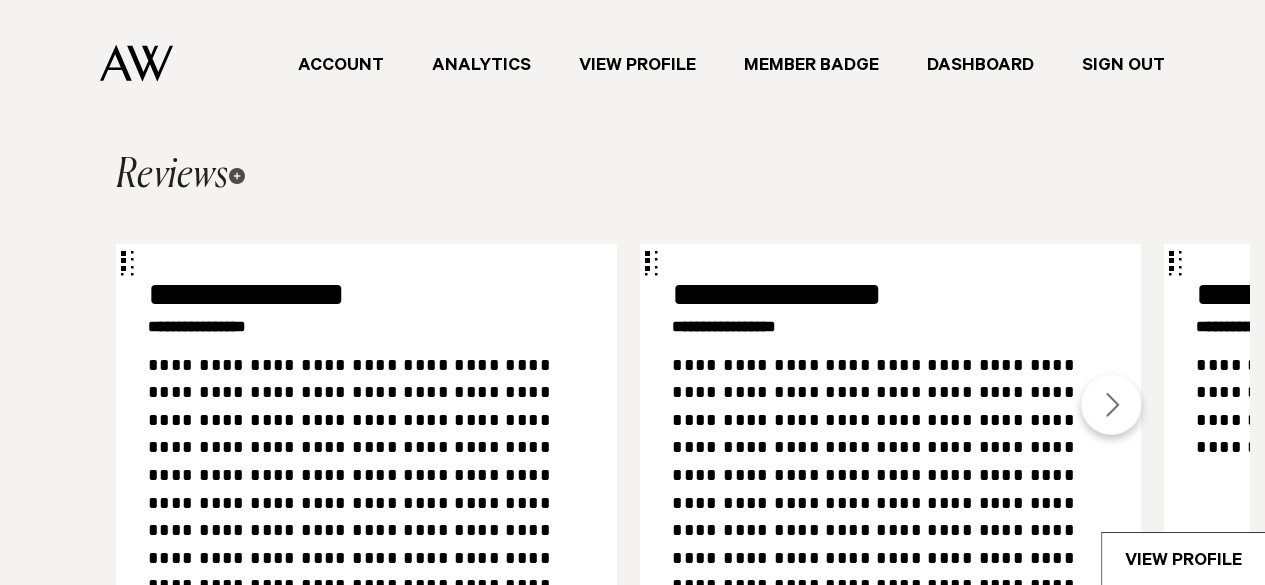 click at bounding box center (237, 176) 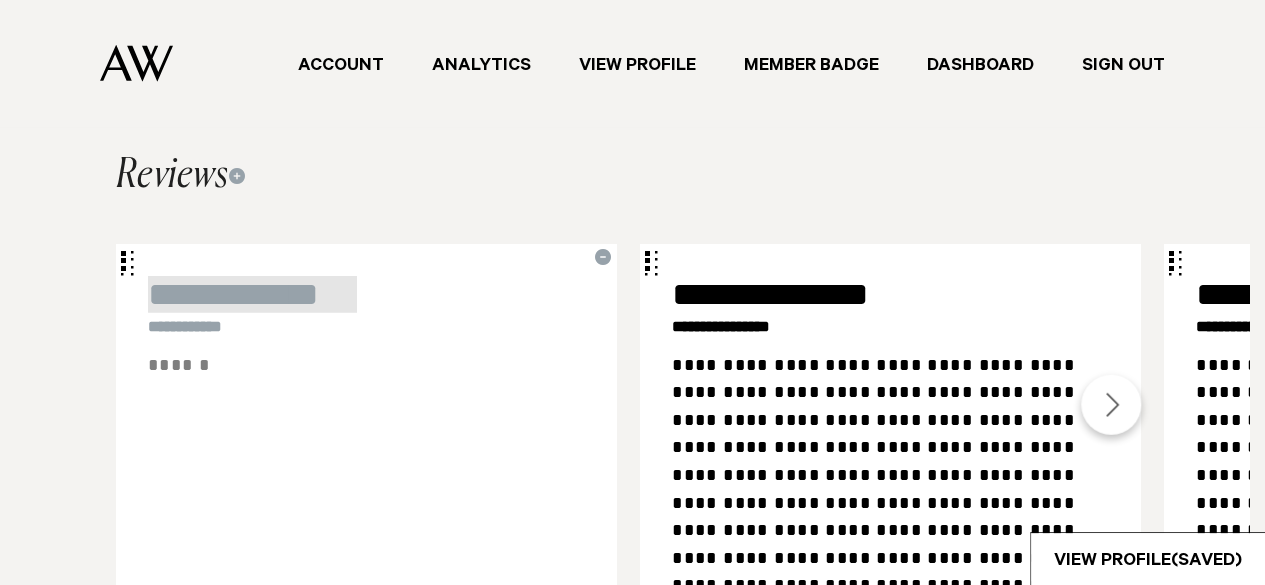 click at bounding box center (252, 294) 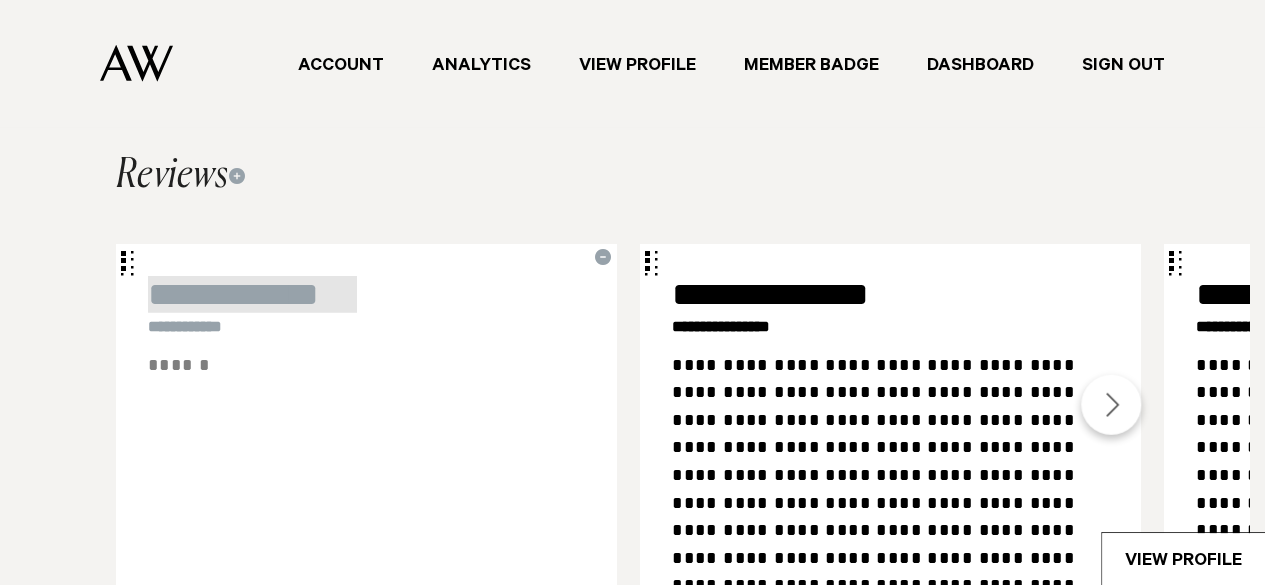 click at bounding box center (252, 294) 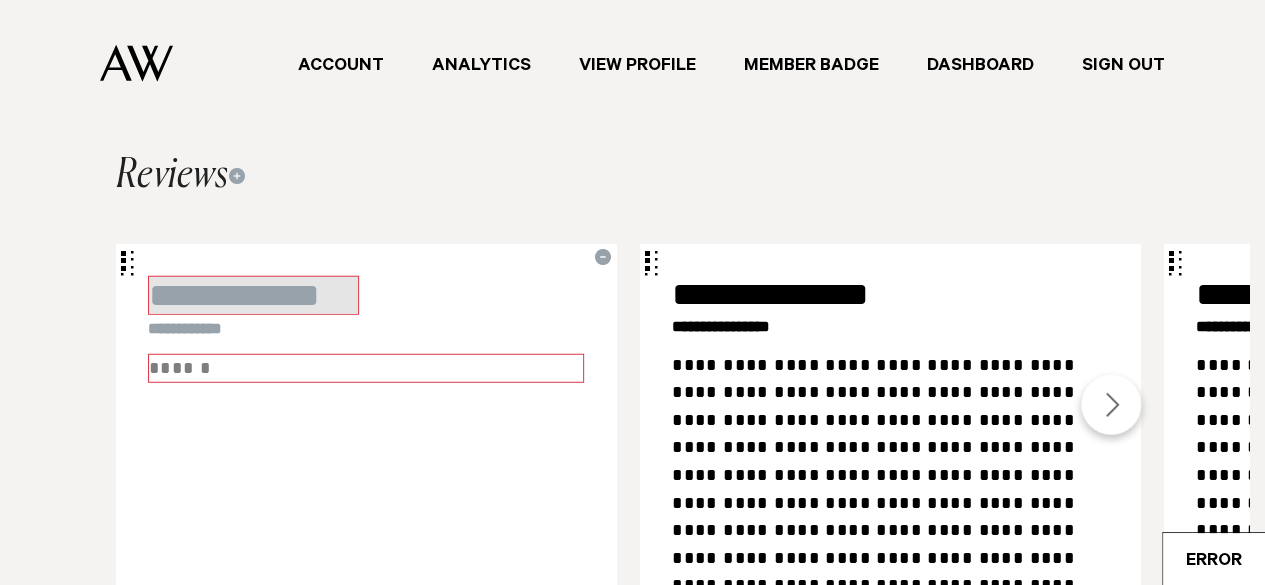 click at bounding box center [253, 295] 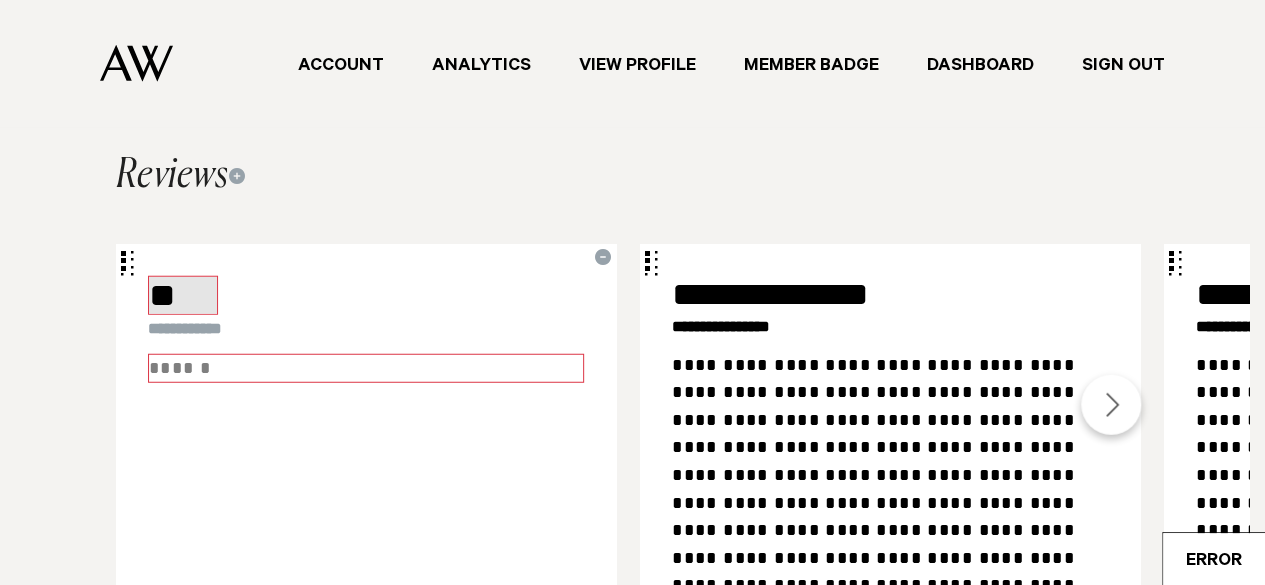 type on "*" 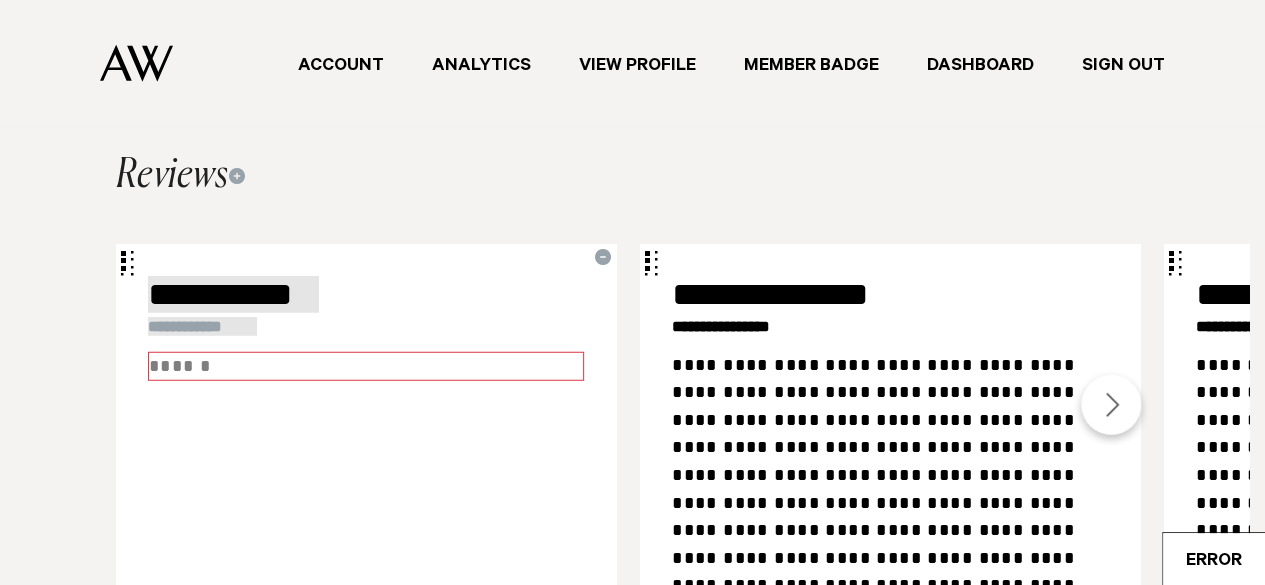 type on "**********" 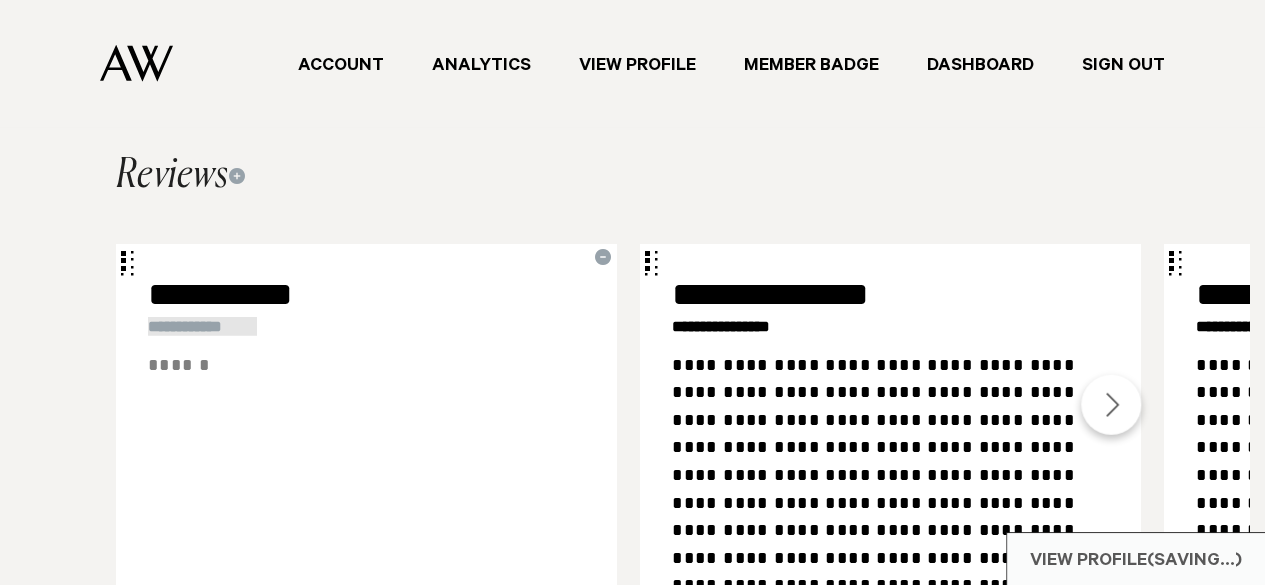 click at bounding box center [202, 326] 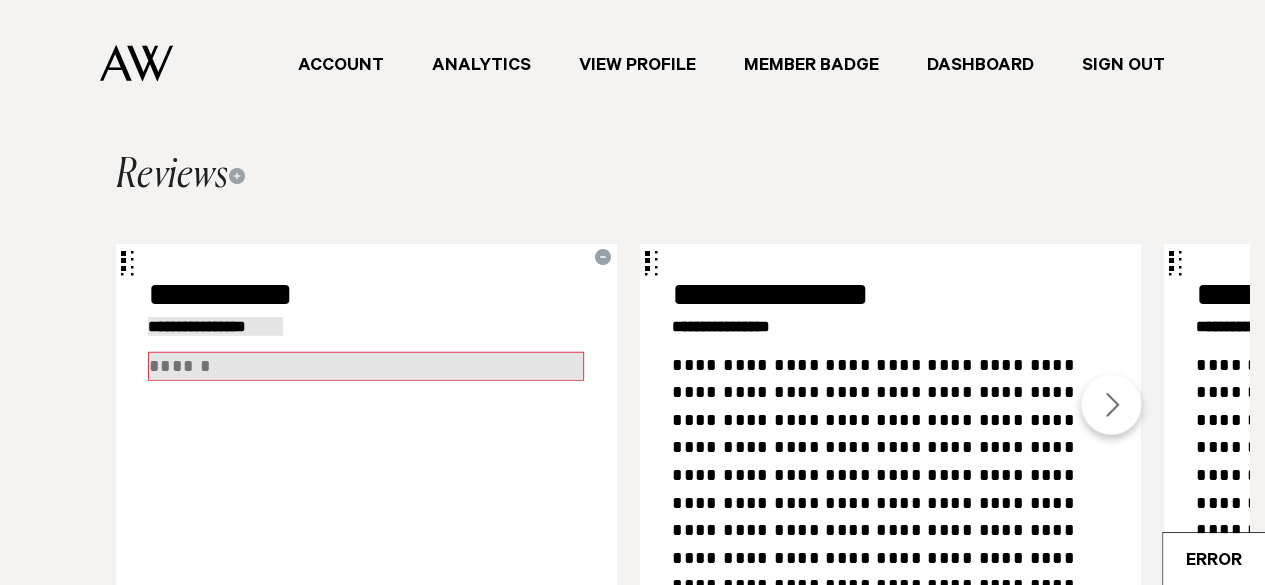 type on "**********" 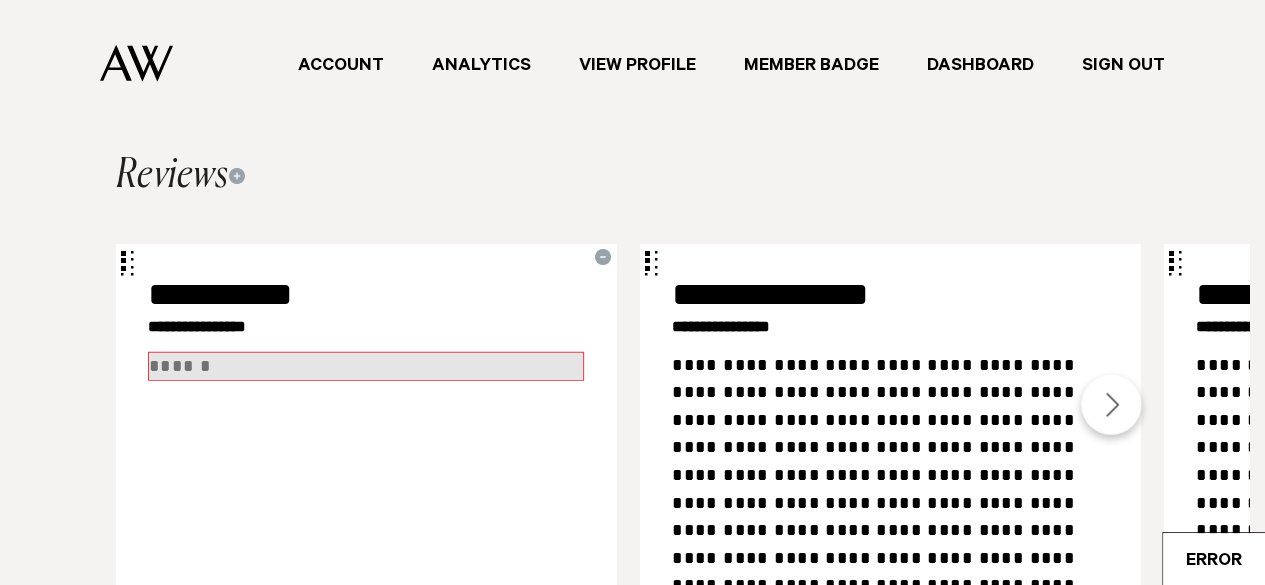 click at bounding box center [366, 367] 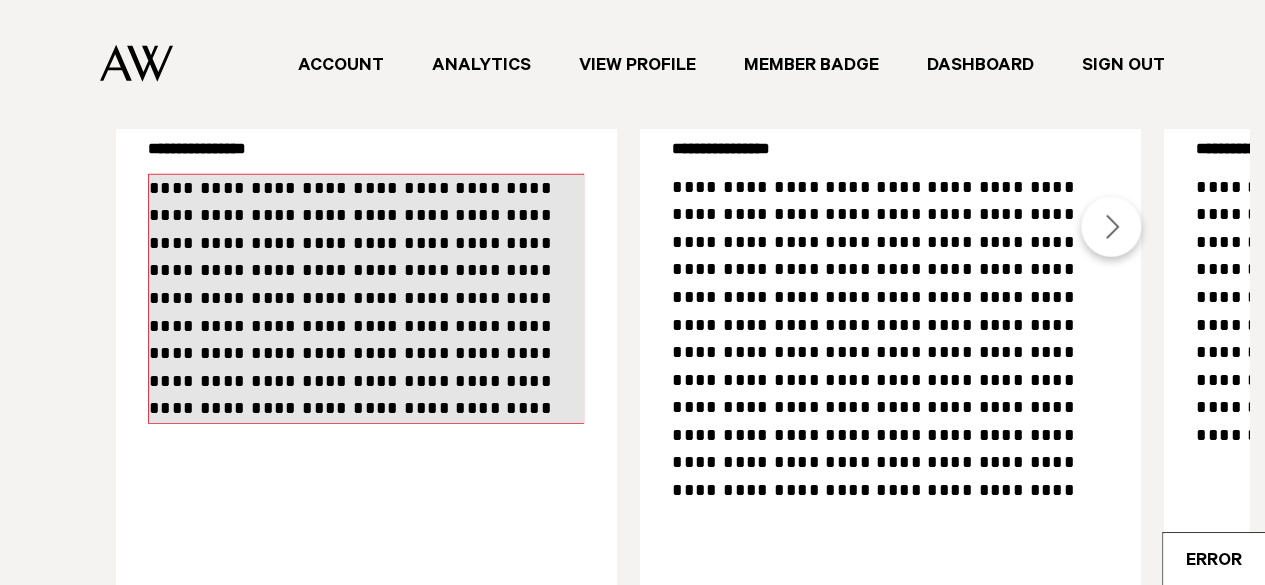 scroll, scrollTop: 2709, scrollLeft: 0, axis: vertical 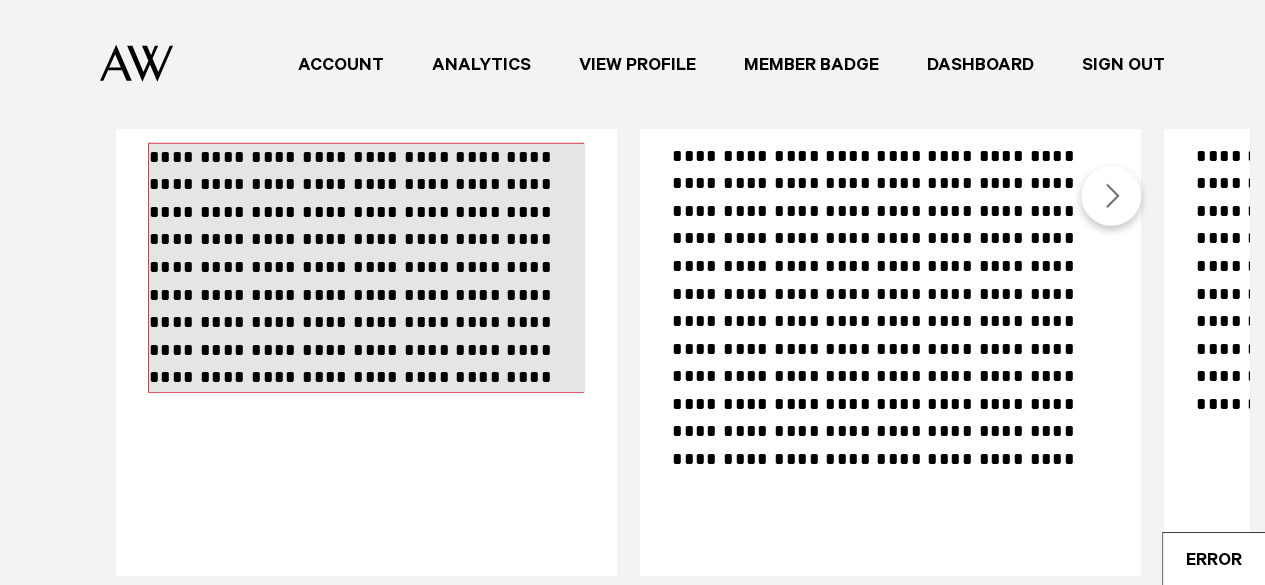 type on "**********" 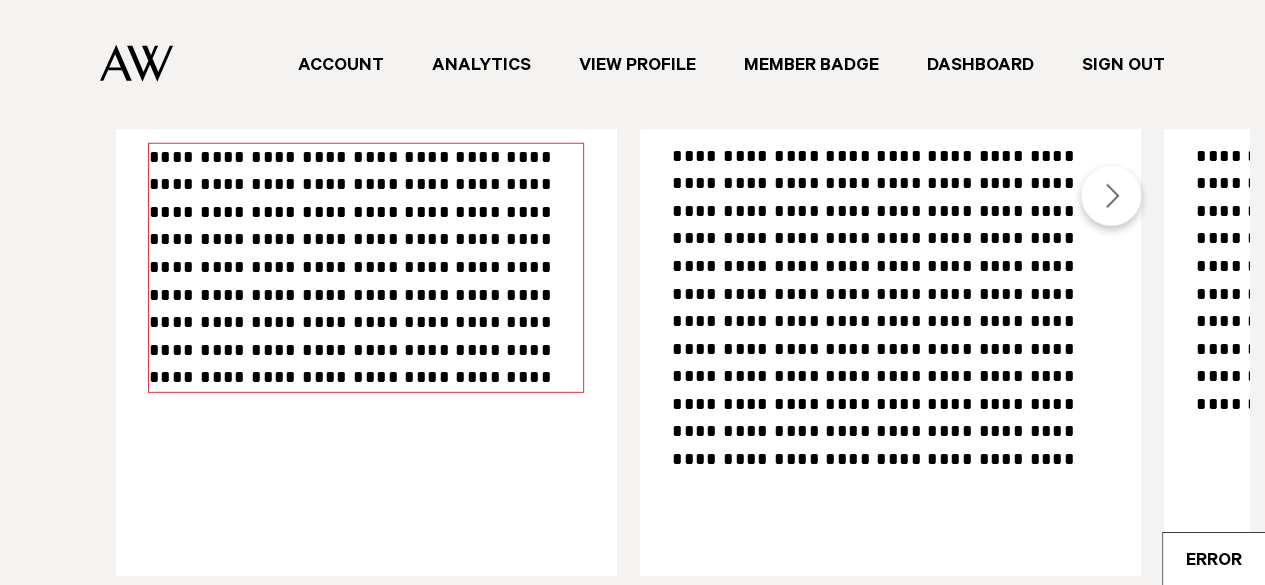 click on "**********" at bounding box center (366, 306) 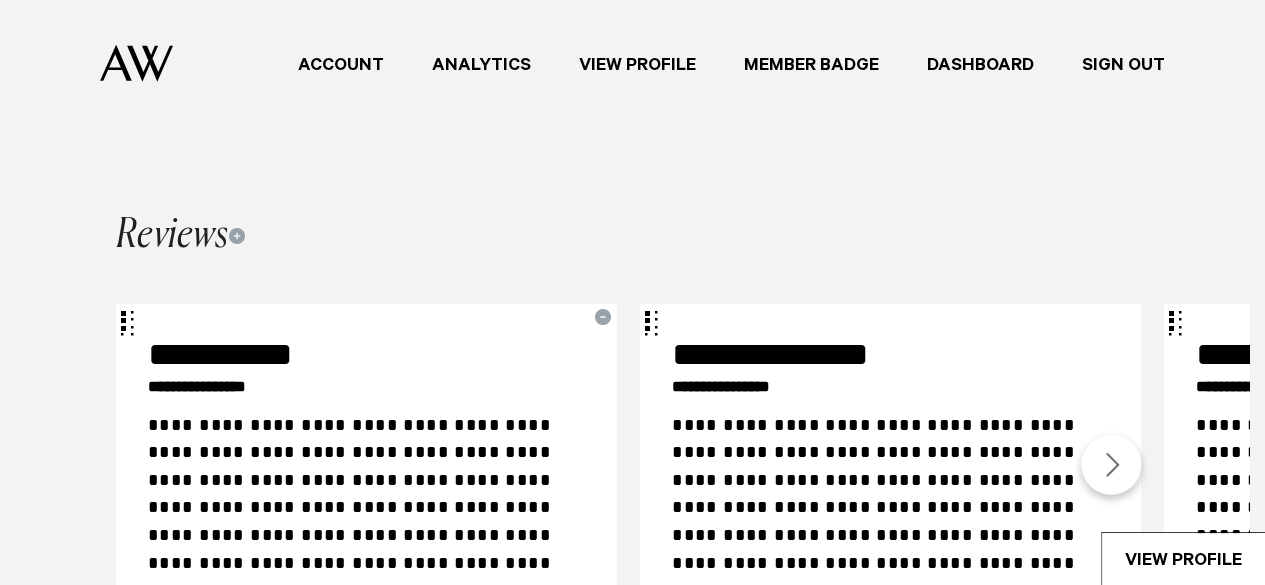 scroll, scrollTop: 2409, scrollLeft: 0, axis: vertical 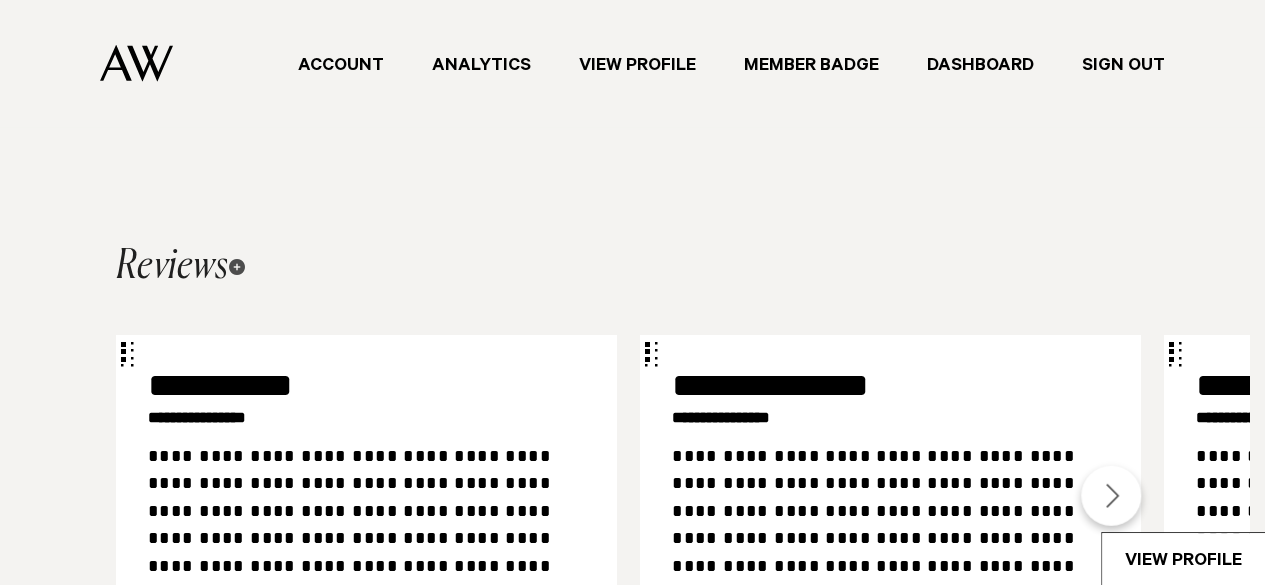 click at bounding box center (237, 267) 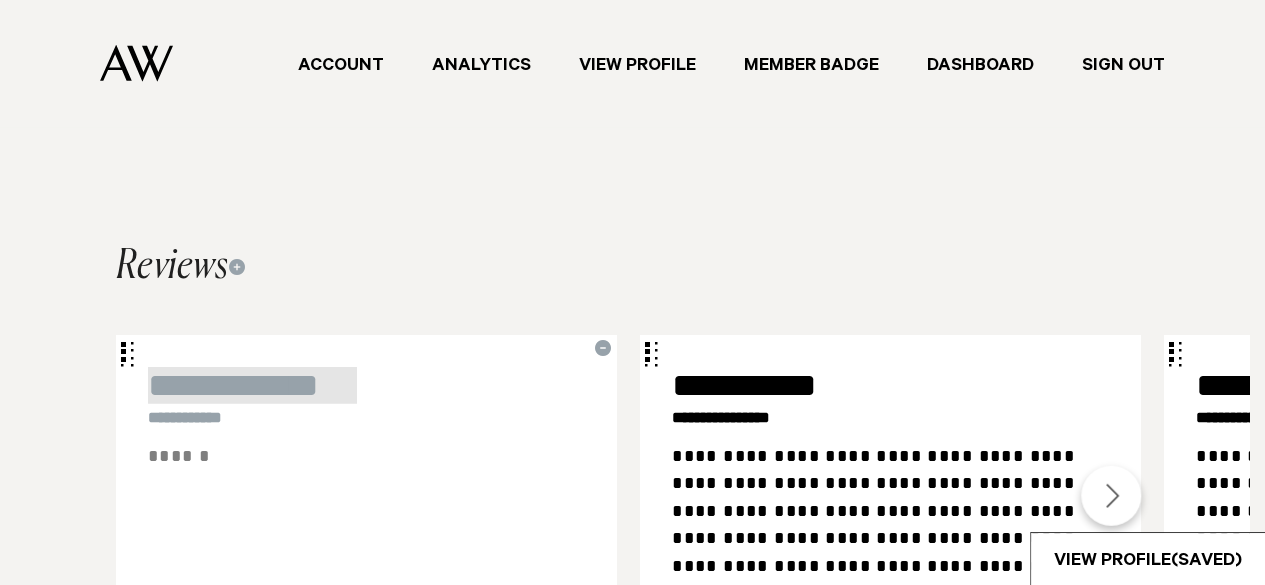 click at bounding box center (252, 385) 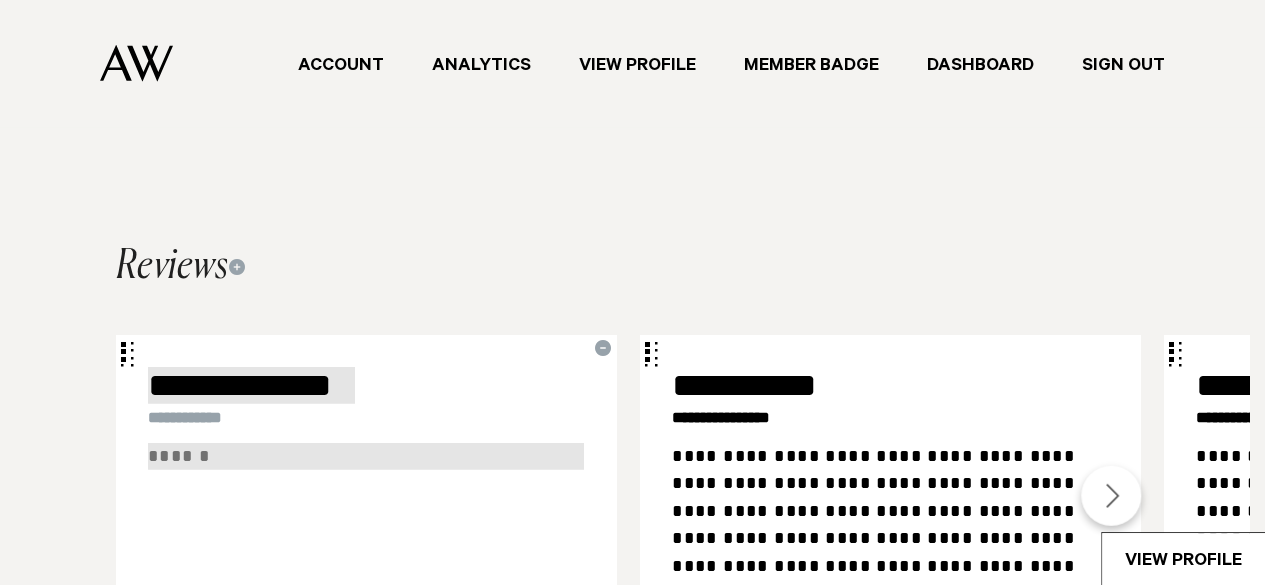 type on "**********" 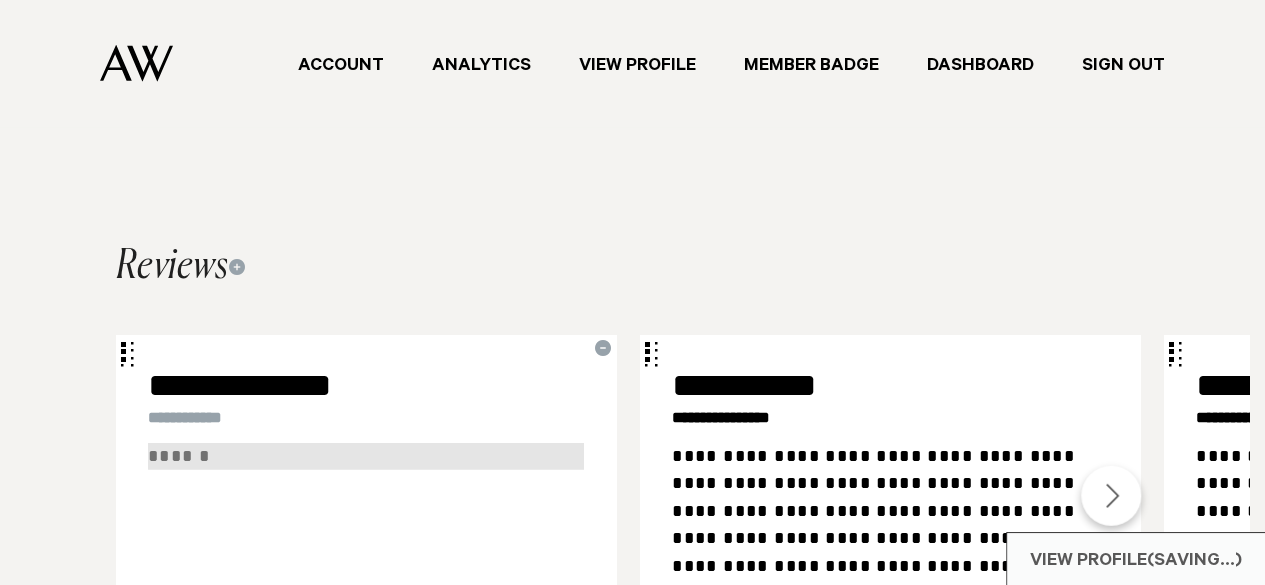 click at bounding box center (366, 457) 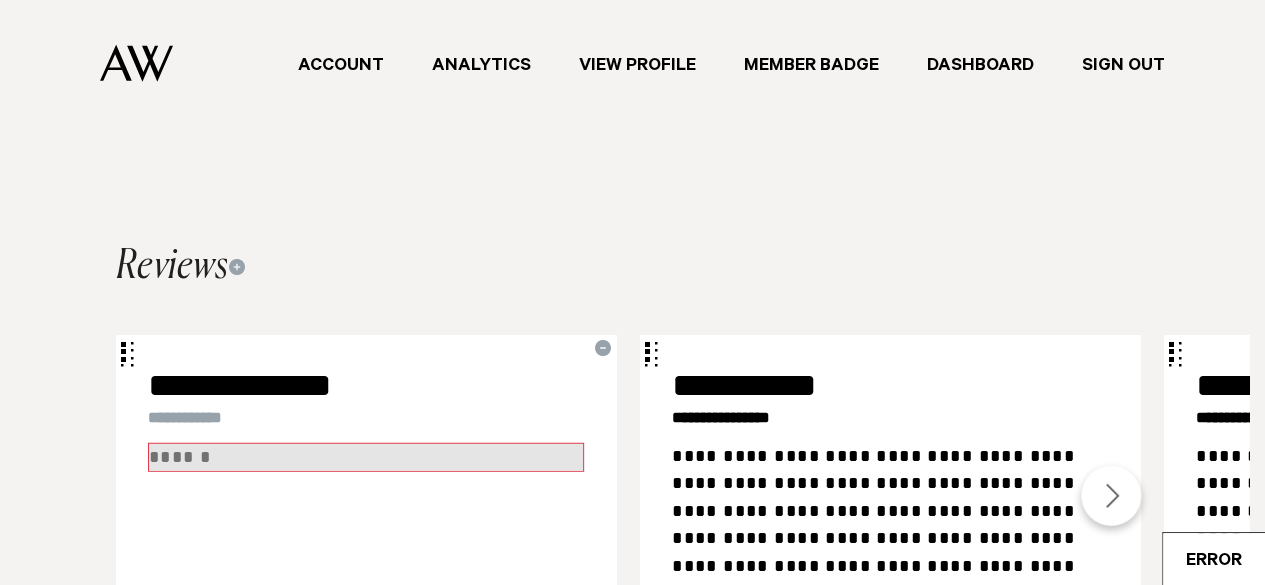 paste on "**********" 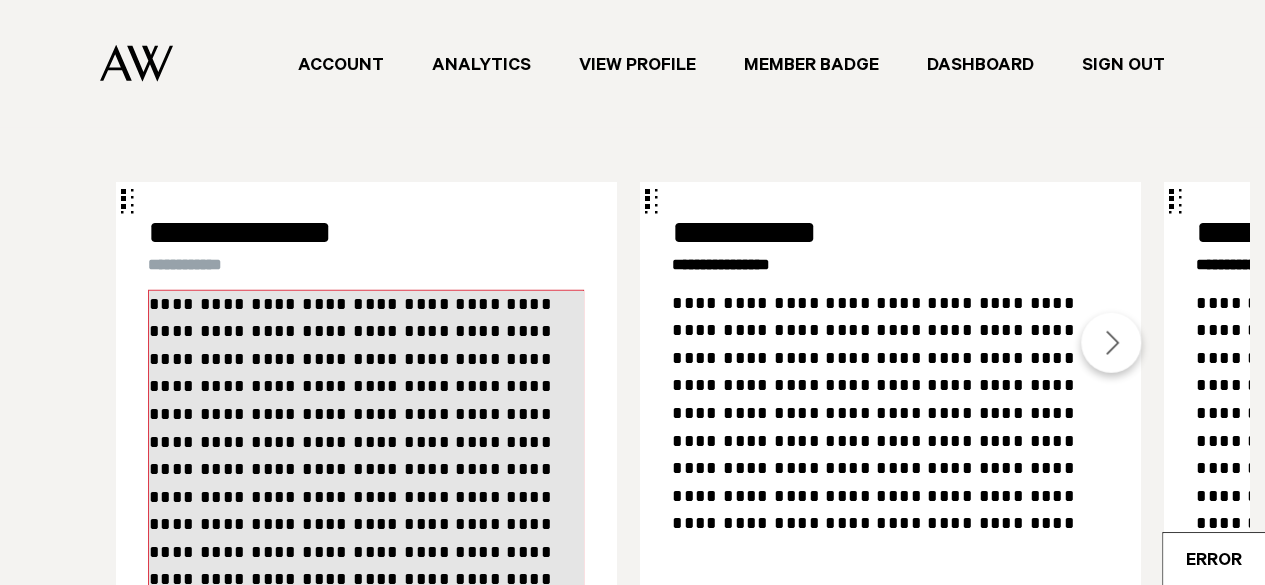 scroll, scrollTop: 2564, scrollLeft: 0, axis: vertical 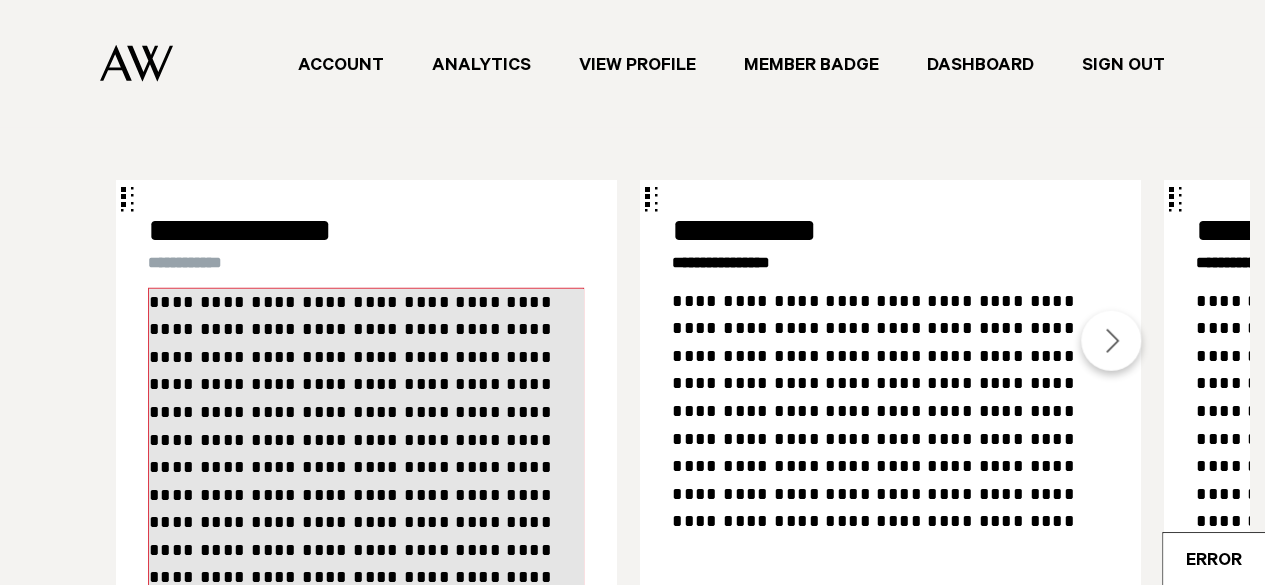 type on "**********" 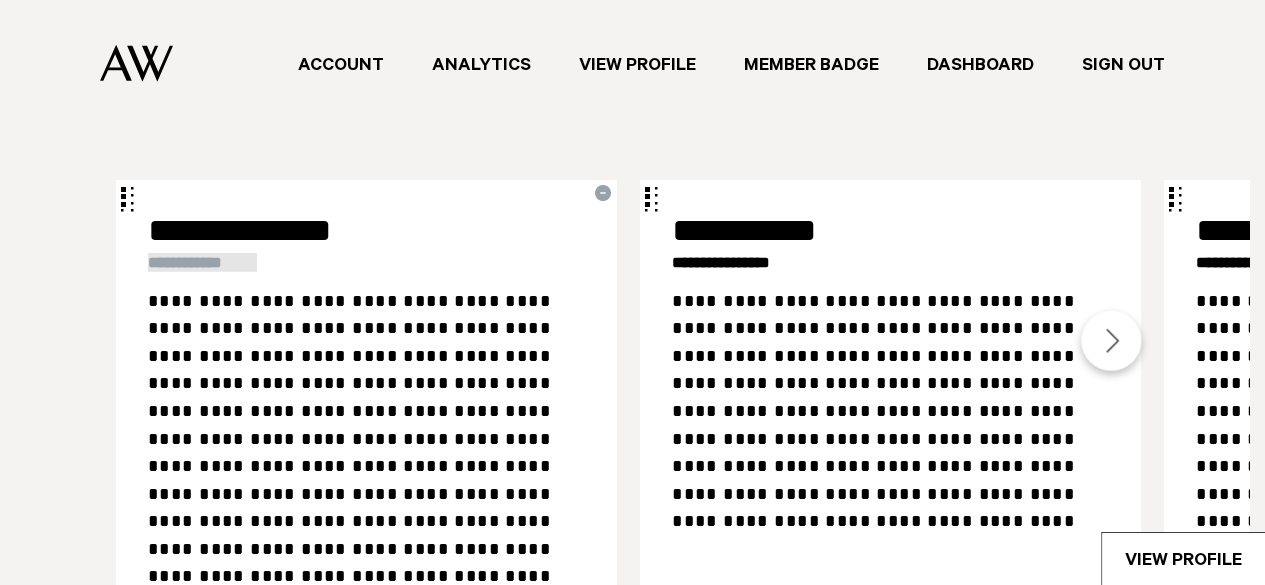 click at bounding box center (202, 262) 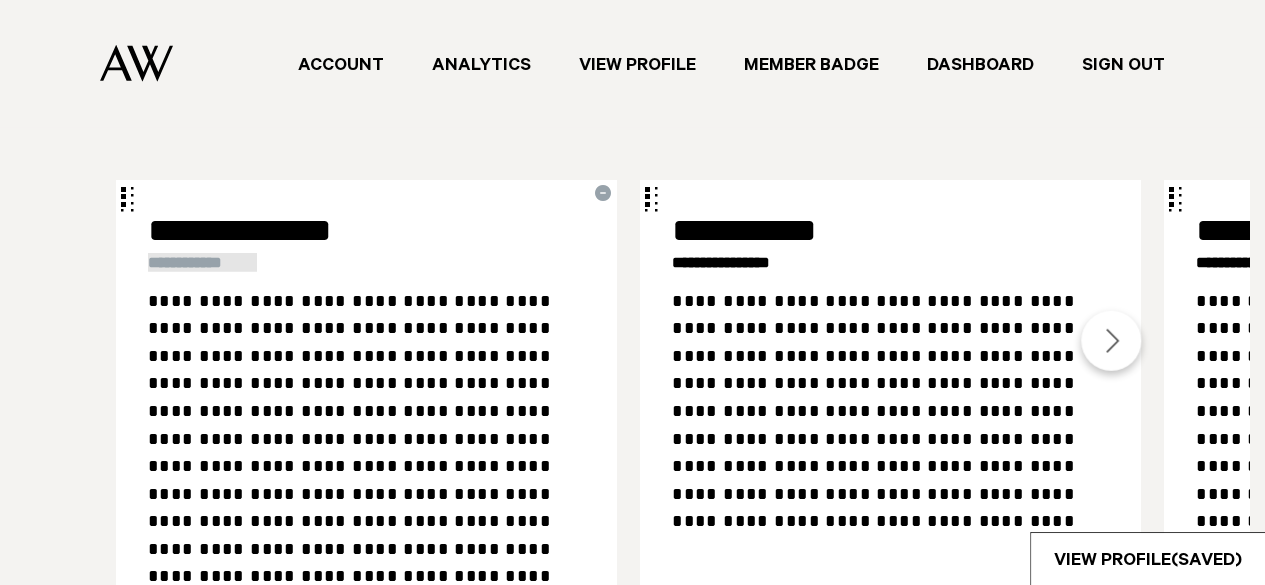 click at bounding box center [202, 262] 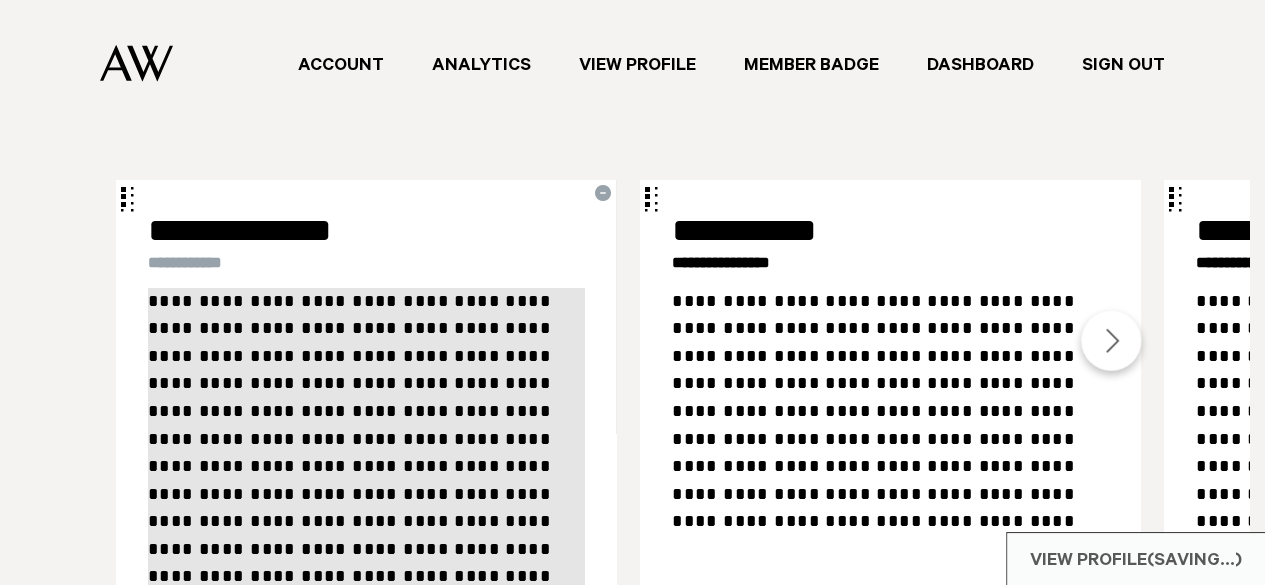 click on "**********" at bounding box center [366, 439] 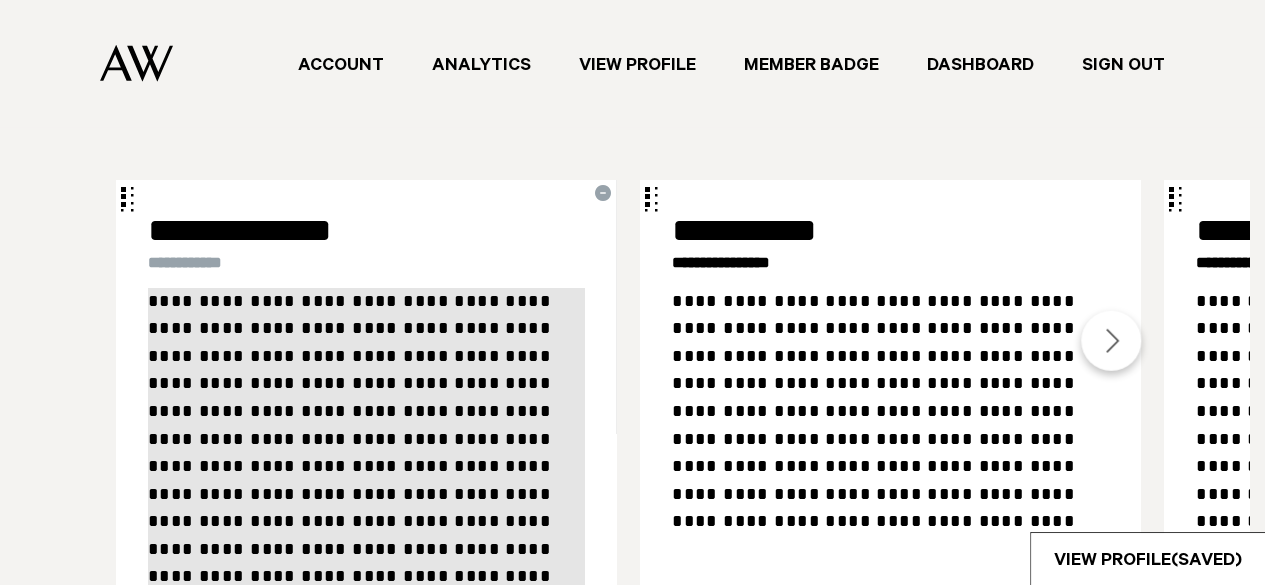 click on "**********" at bounding box center (366, 439) 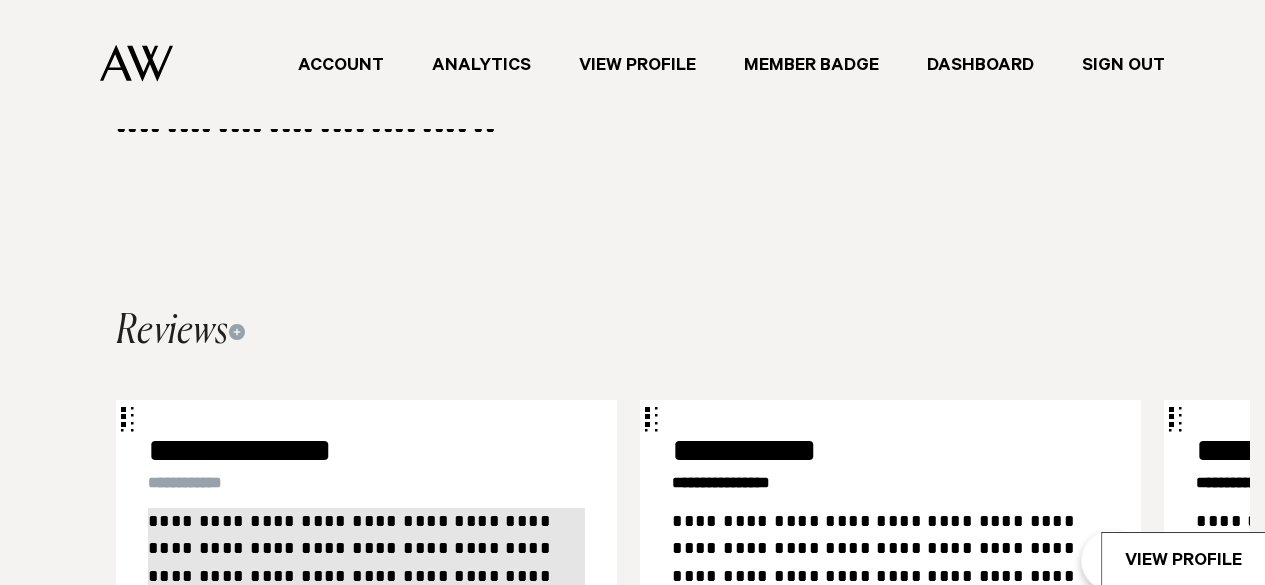 scroll, scrollTop: 2464, scrollLeft: 0, axis: vertical 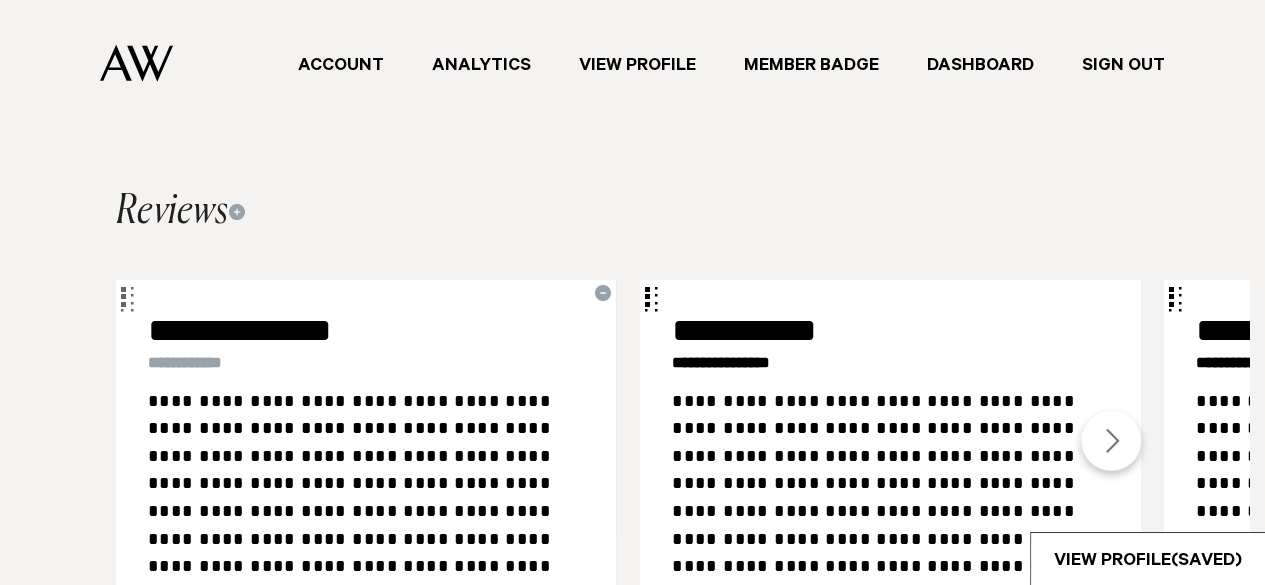 type 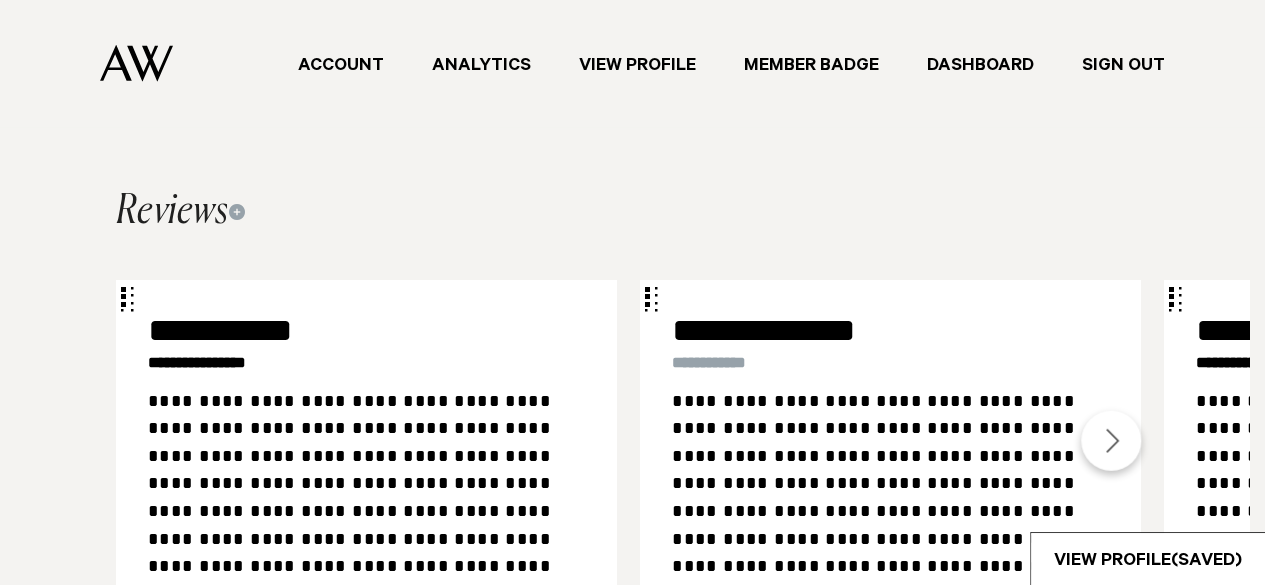 click on "Reviews" at bounding box center (632, 212) 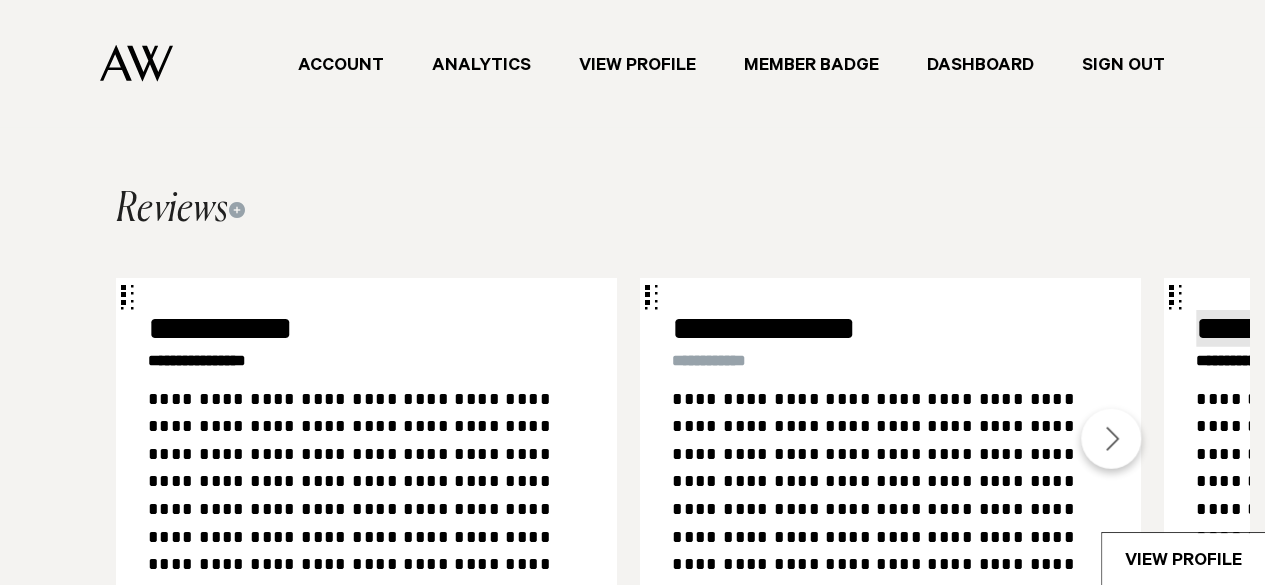 scroll, scrollTop: 2464, scrollLeft: 0, axis: vertical 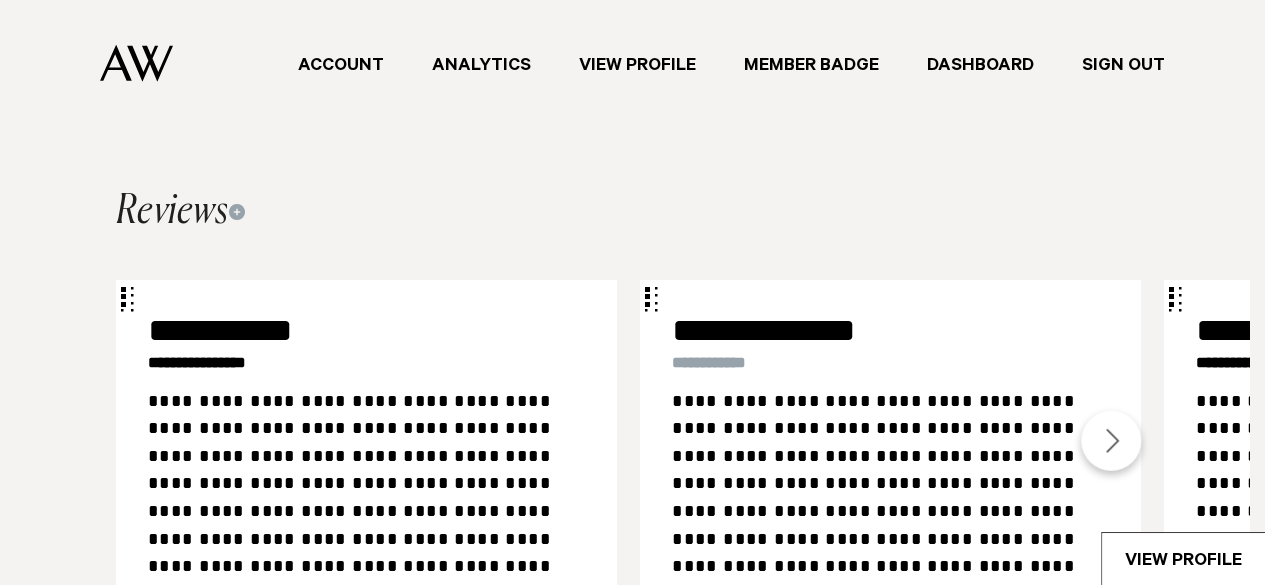 click at bounding box center [1111, 441] 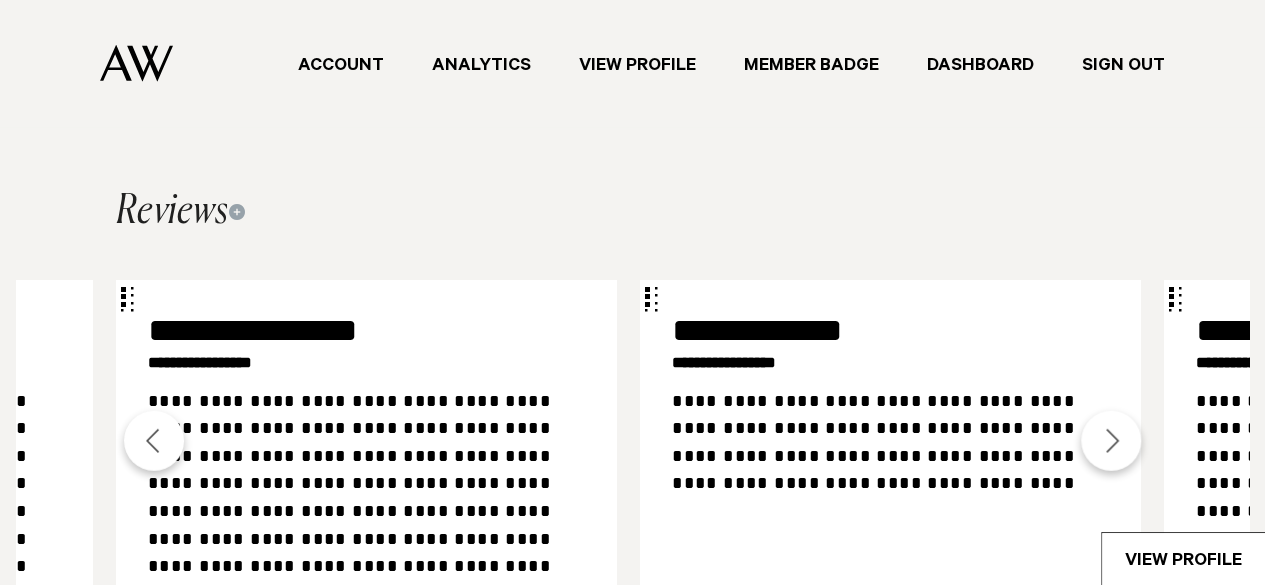 click at bounding box center (154, 441) 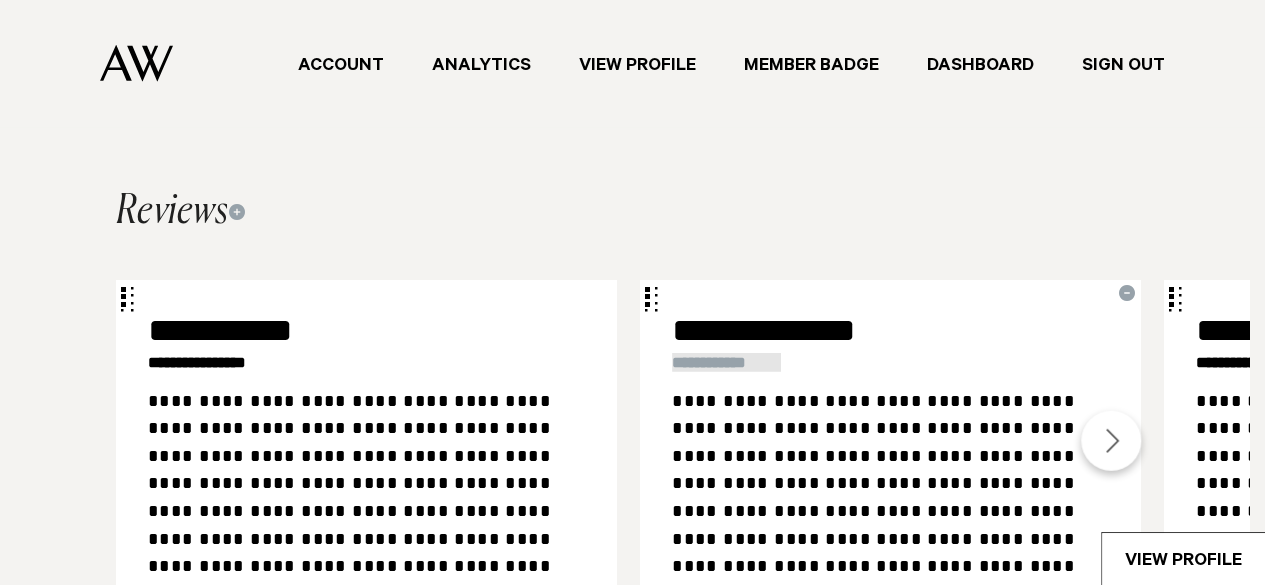 click at bounding box center (726, 362) 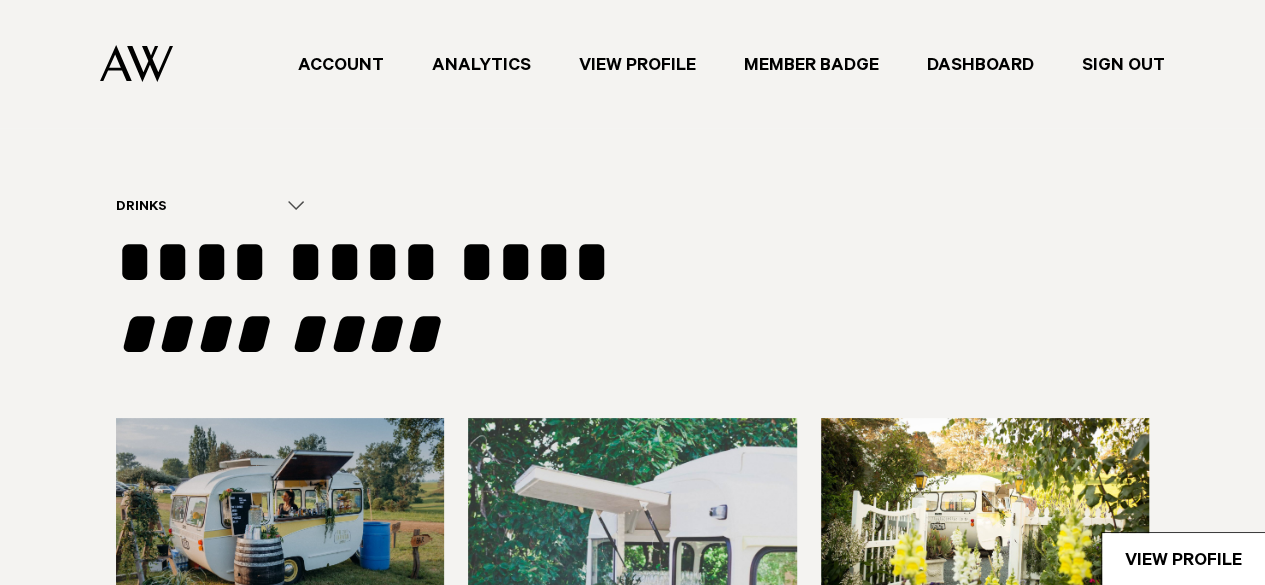 scroll, scrollTop: 0, scrollLeft: 0, axis: both 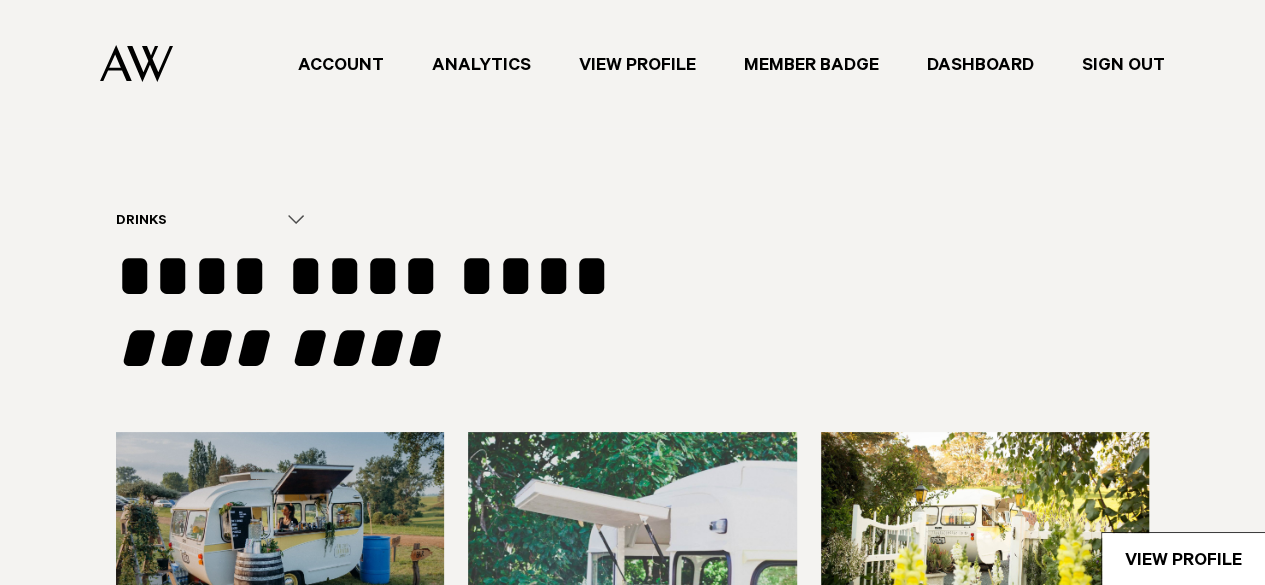 click on "Account
Analytics
View Profile
Member Badge
Dashboard
Sign Out
****** Drinks" at bounding box center [632, 2461] 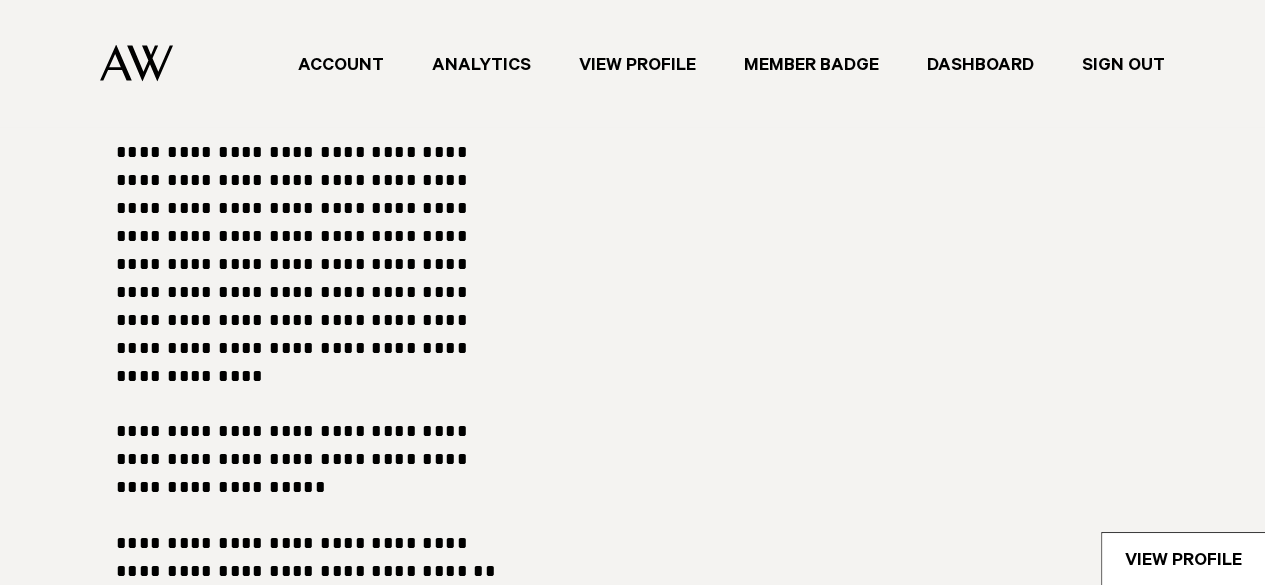 scroll, scrollTop: 2000, scrollLeft: 0, axis: vertical 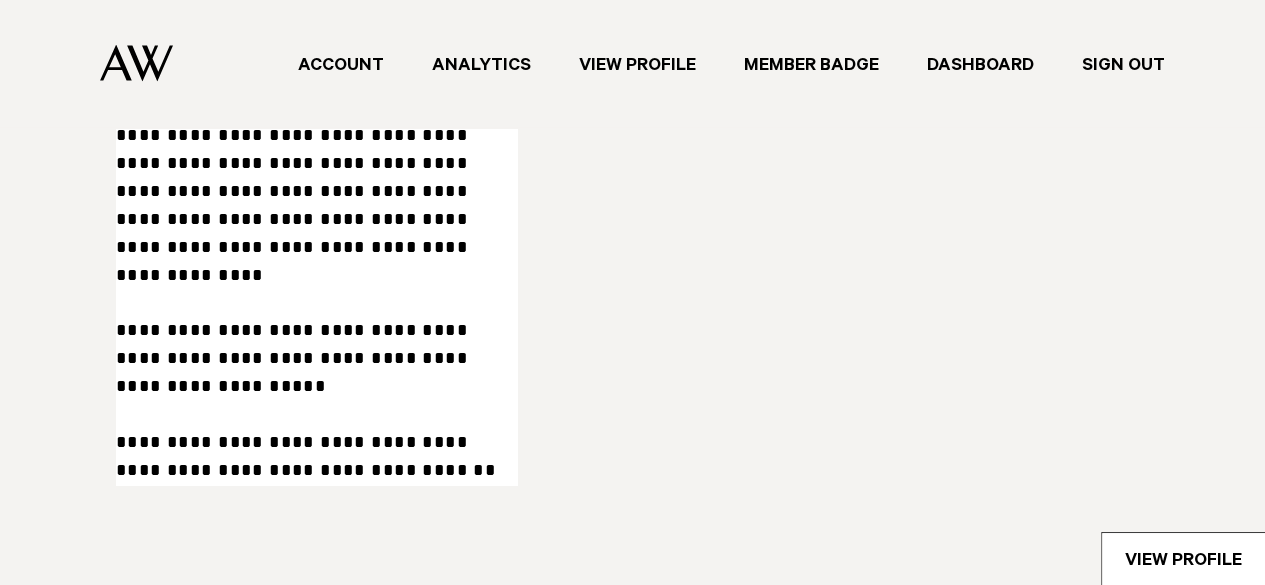 click at bounding box center [316, -30] 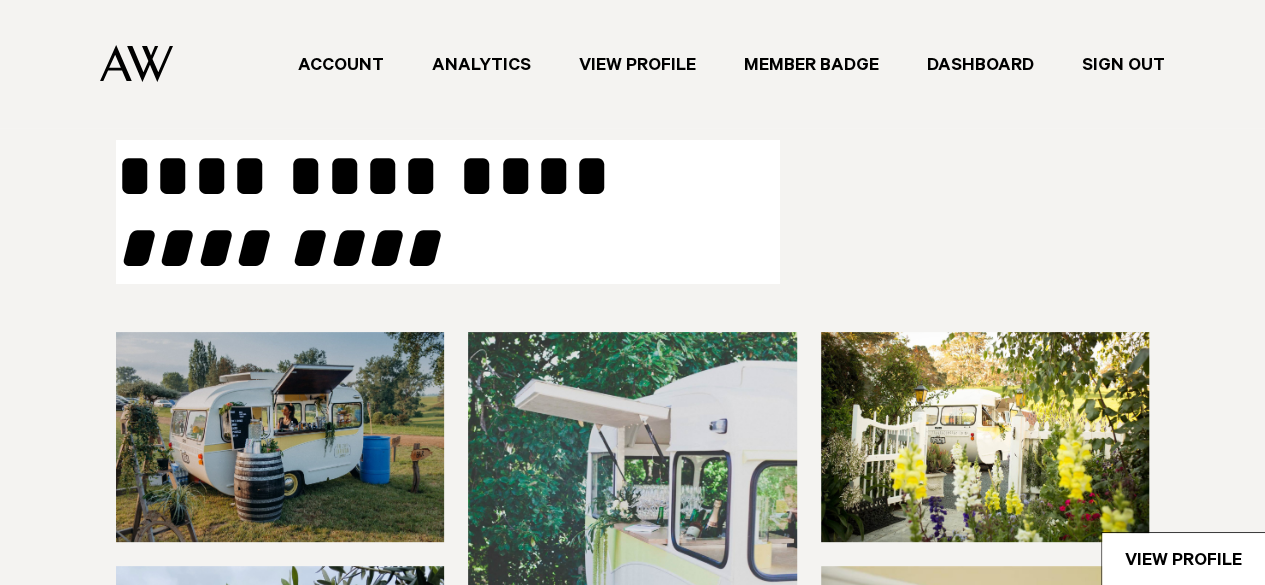 scroll, scrollTop: 0, scrollLeft: 0, axis: both 